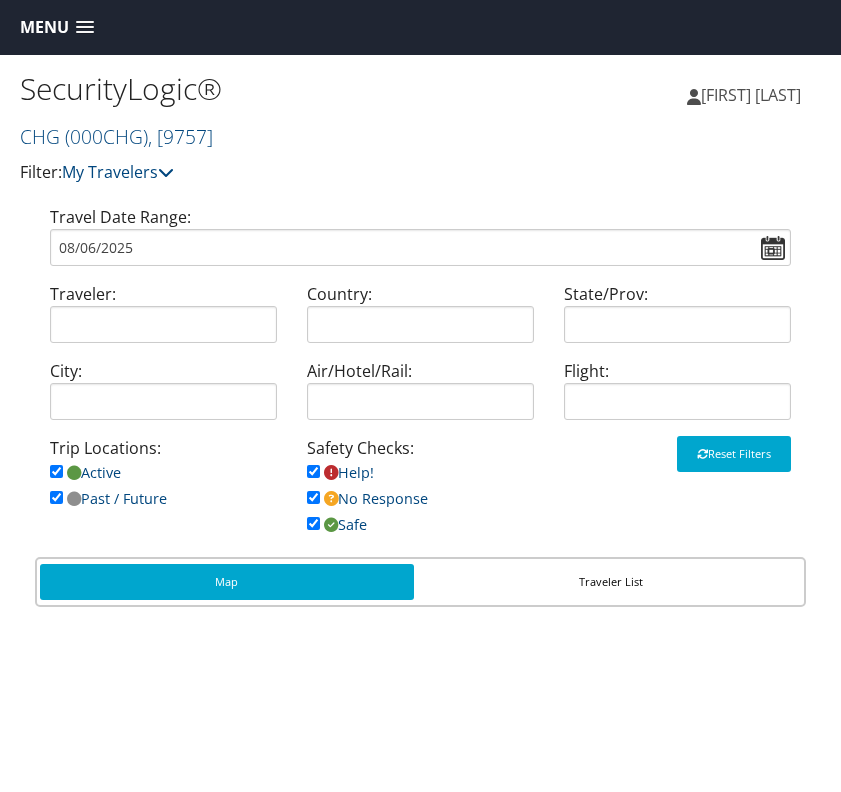 scroll, scrollTop: 0, scrollLeft: 0, axis: both 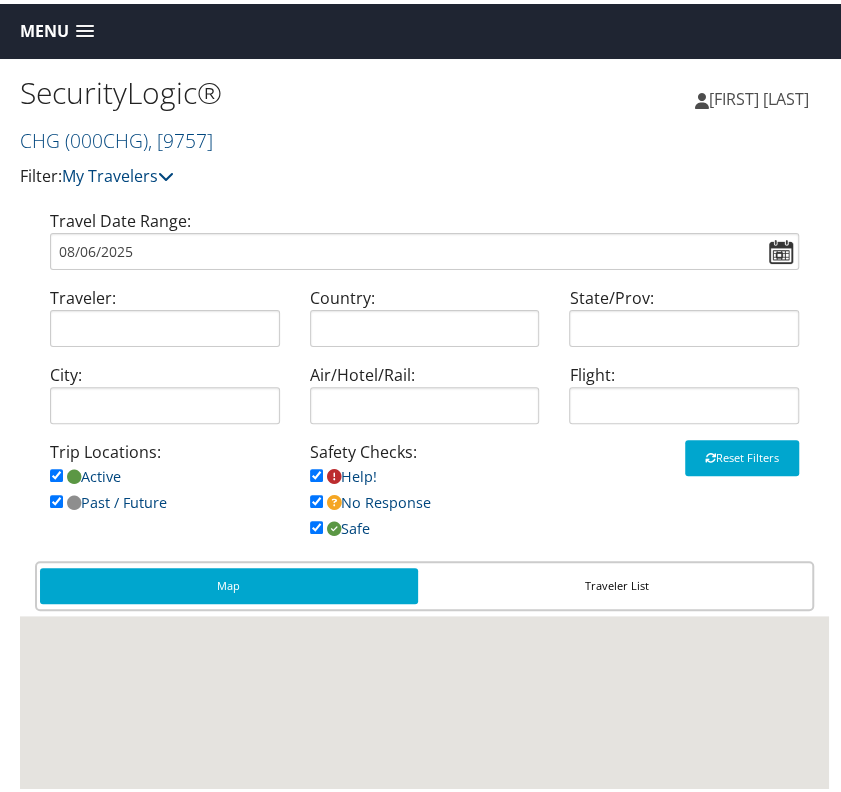 click at bounding box center [85, 28] 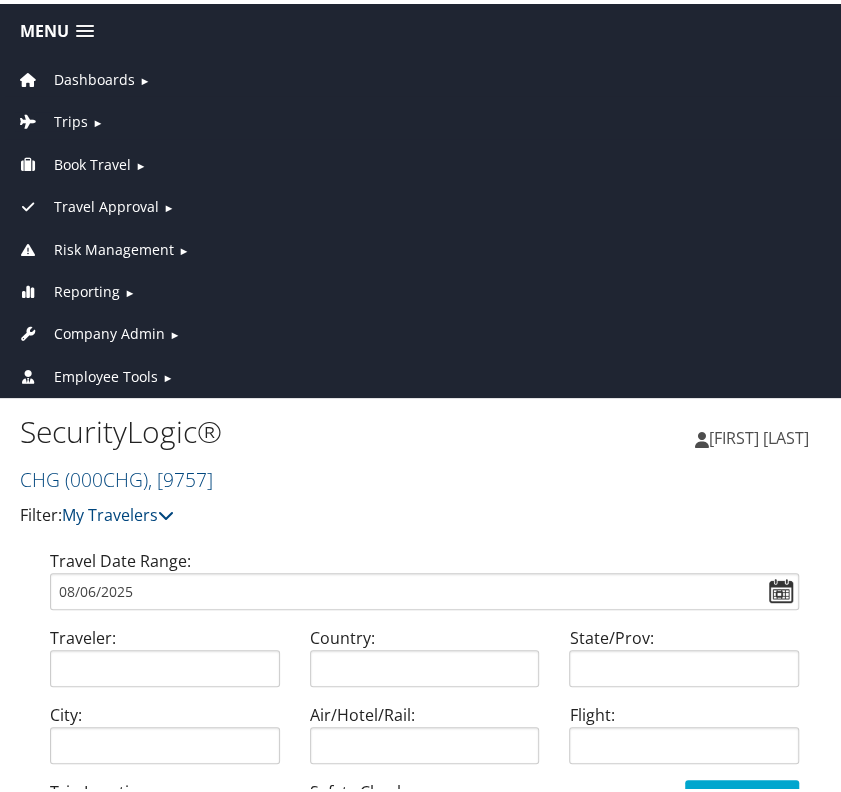 click on "Trips" at bounding box center (71, 118) 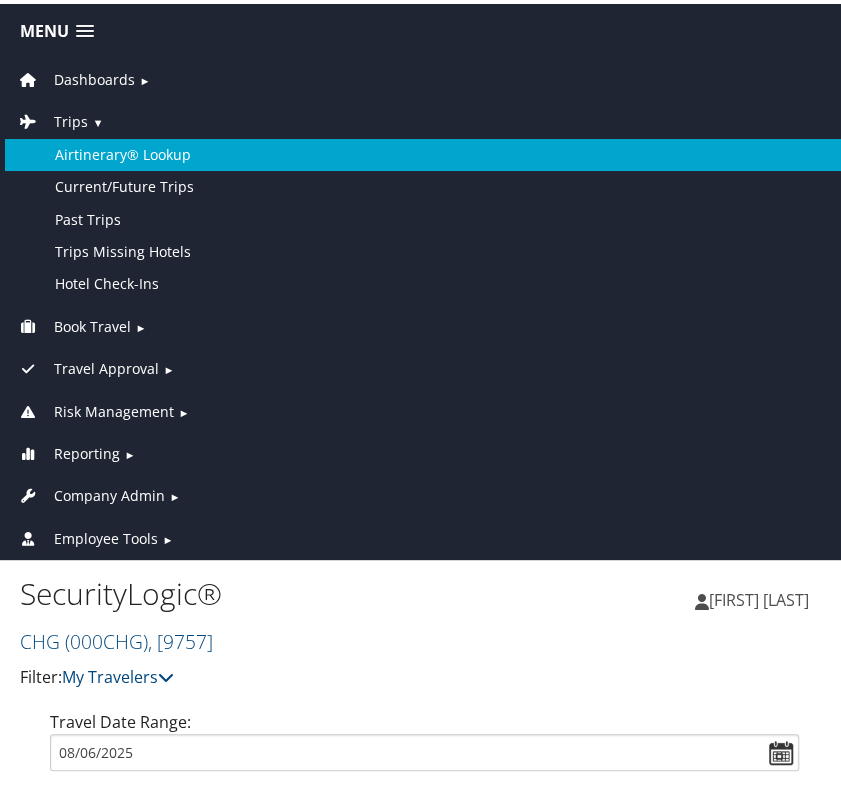 click on "Airtinerary® Lookup" at bounding box center [424, 151] 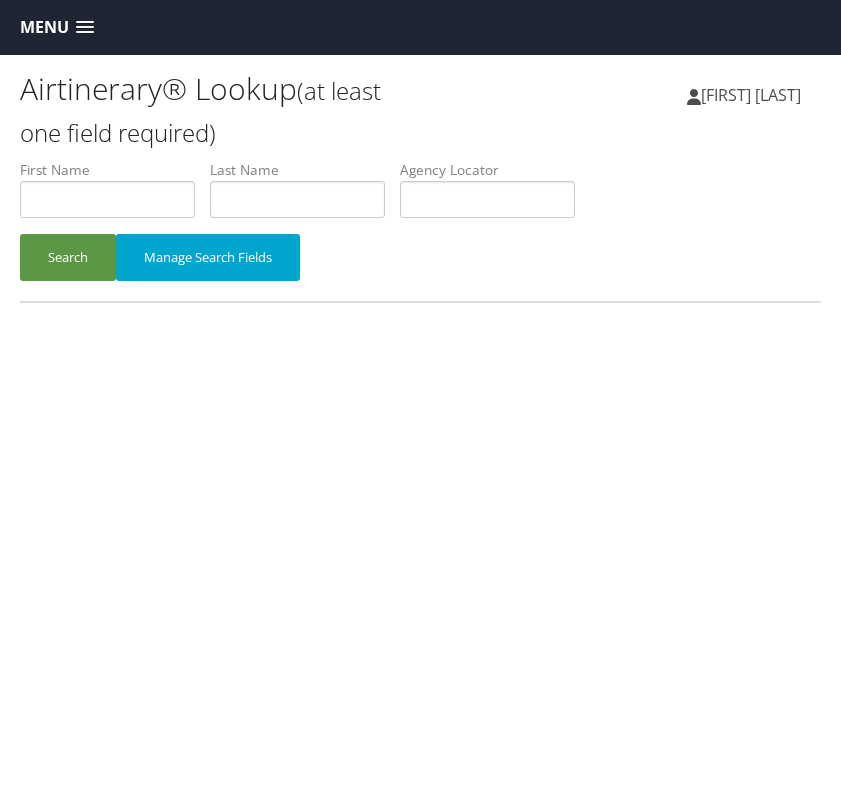 scroll, scrollTop: 0, scrollLeft: 0, axis: both 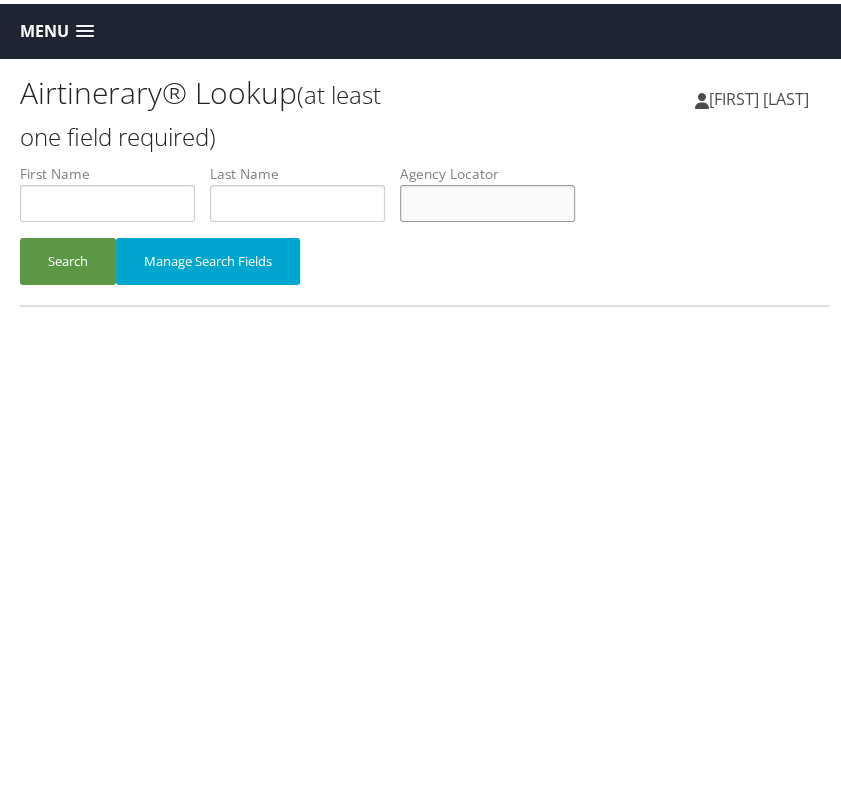 paste on "CUQWQZ" 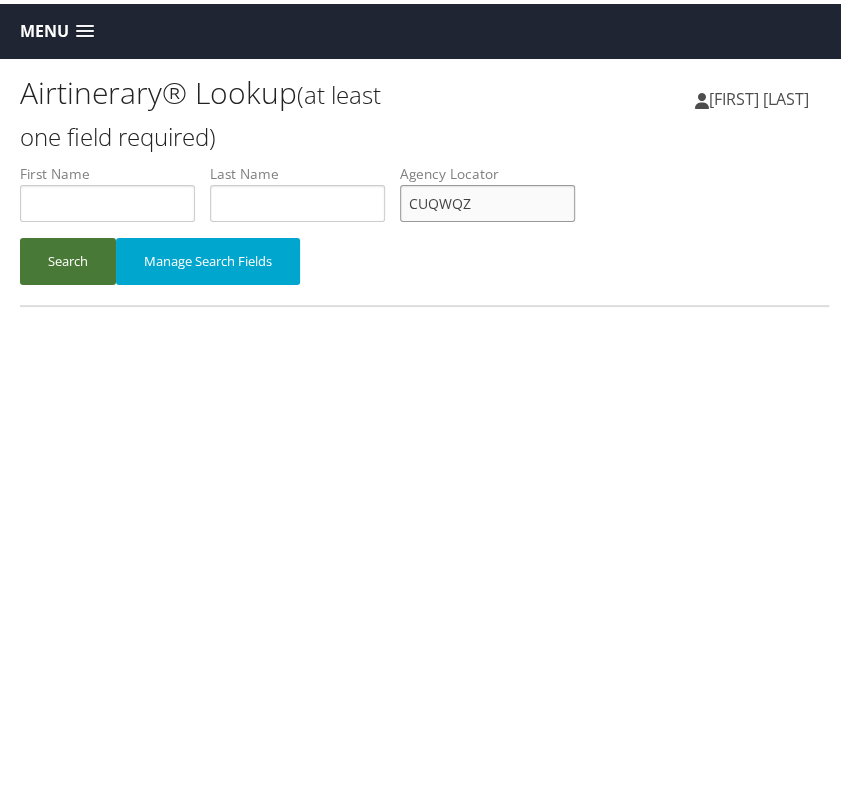 type on "[LAST]" 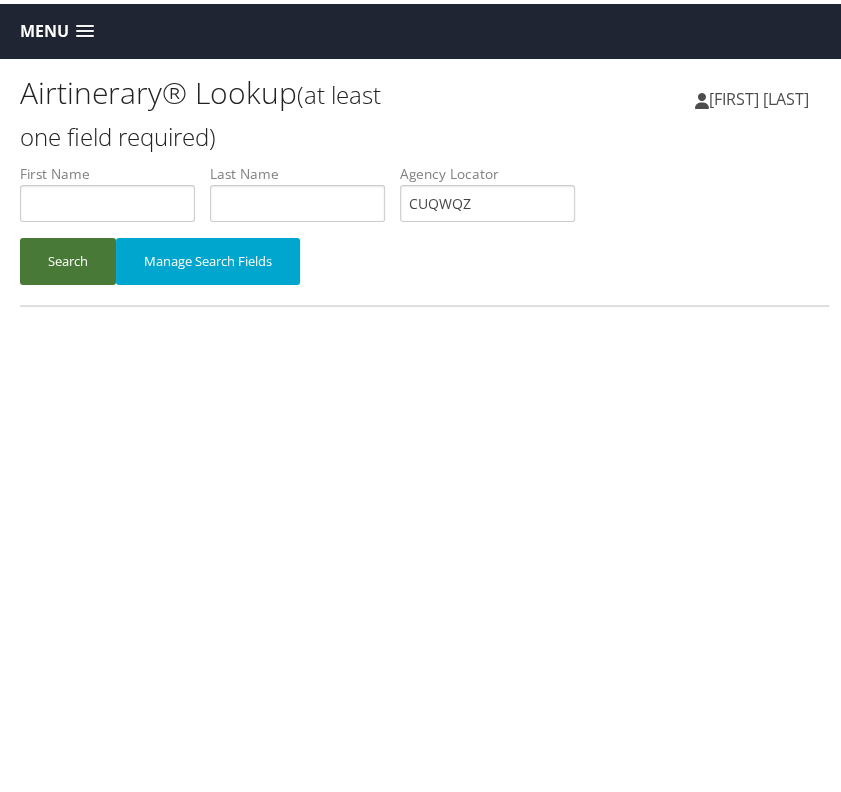 click on "Search" at bounding box center [68, 257] 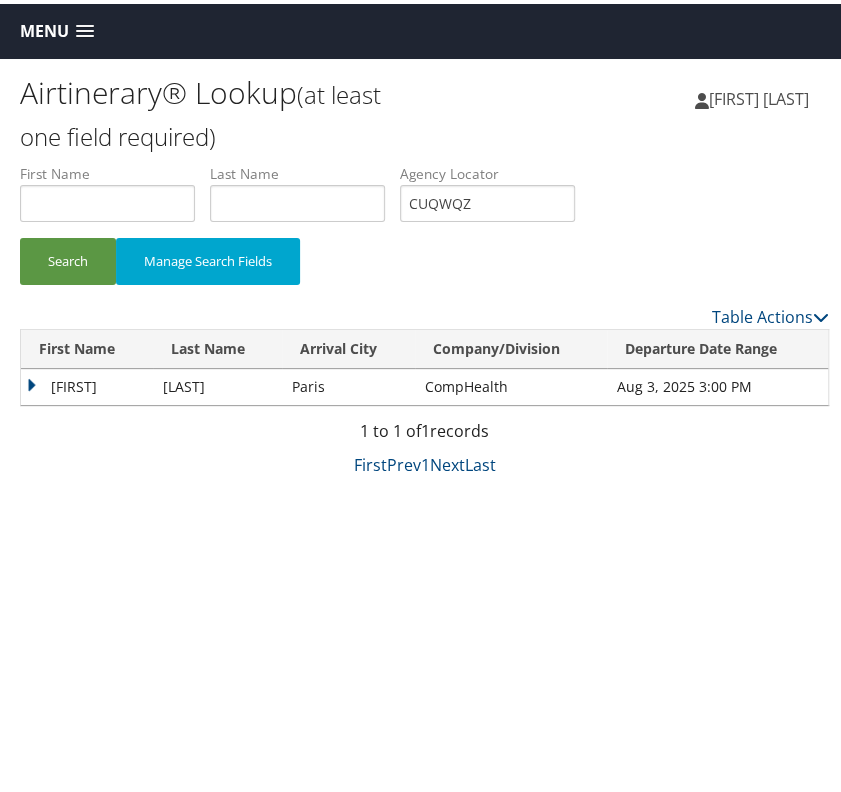 click on "Sandip" at bounding box center [87, 383] 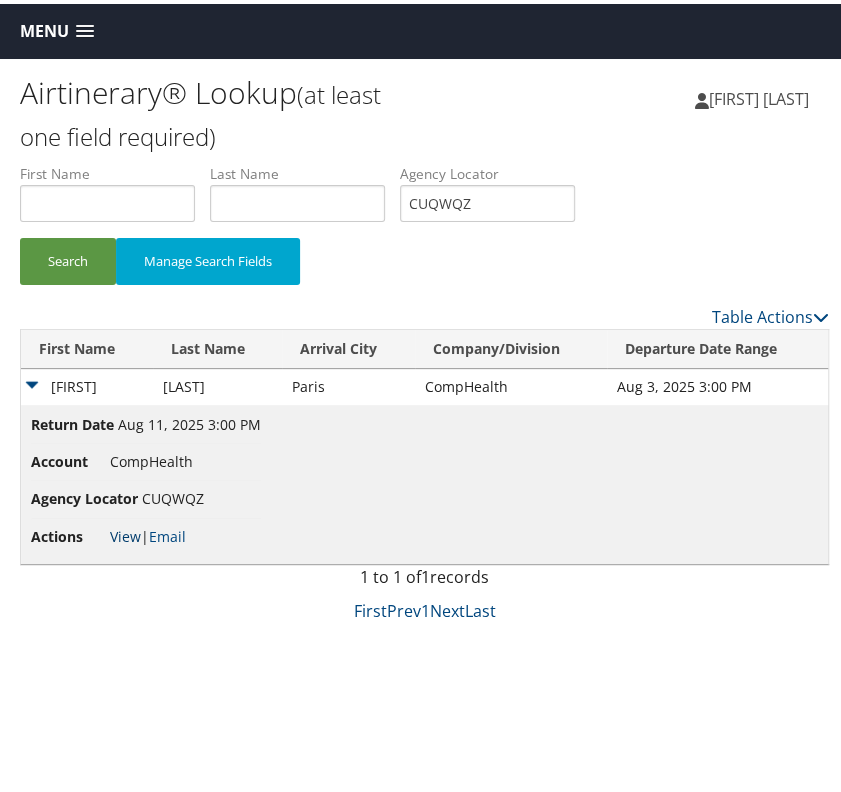 click on "View" at bounding box center (125, 532) 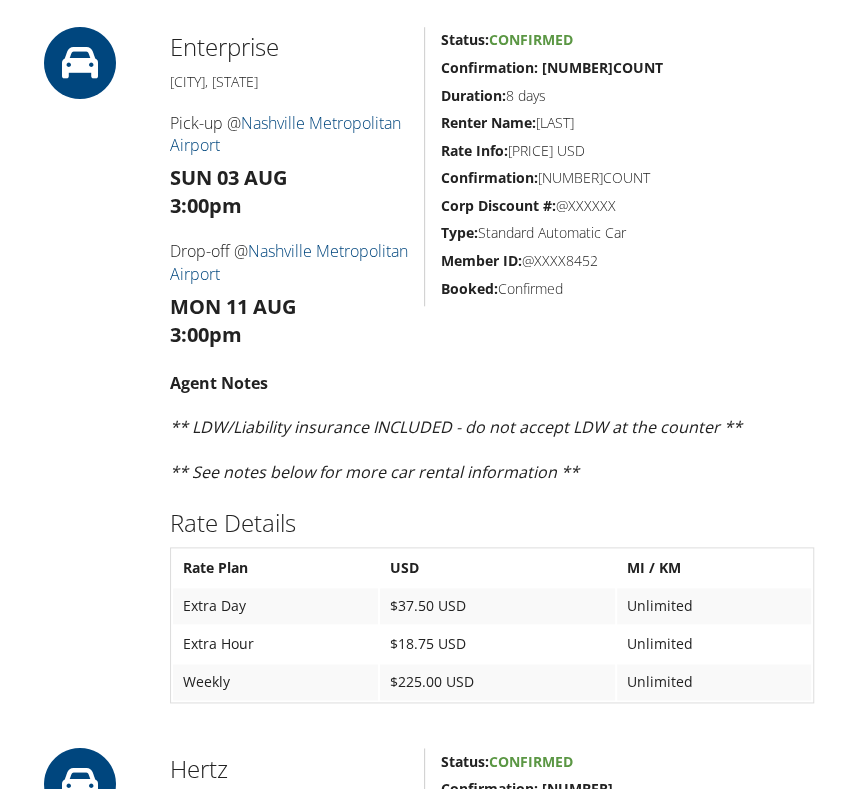 scroll, scrollTop: 486, scrollLeft: 0, axis: vertical 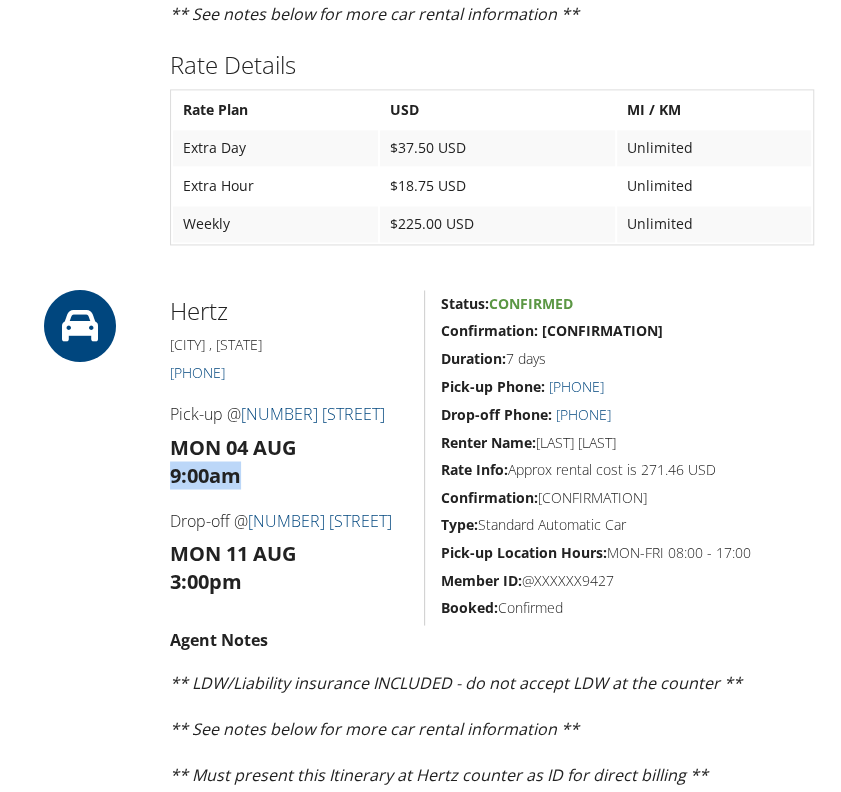 drag, startPoint x: 162, startPoint y: 492, endPoint x: 246, endPoint y: 490, distance: 84.0238 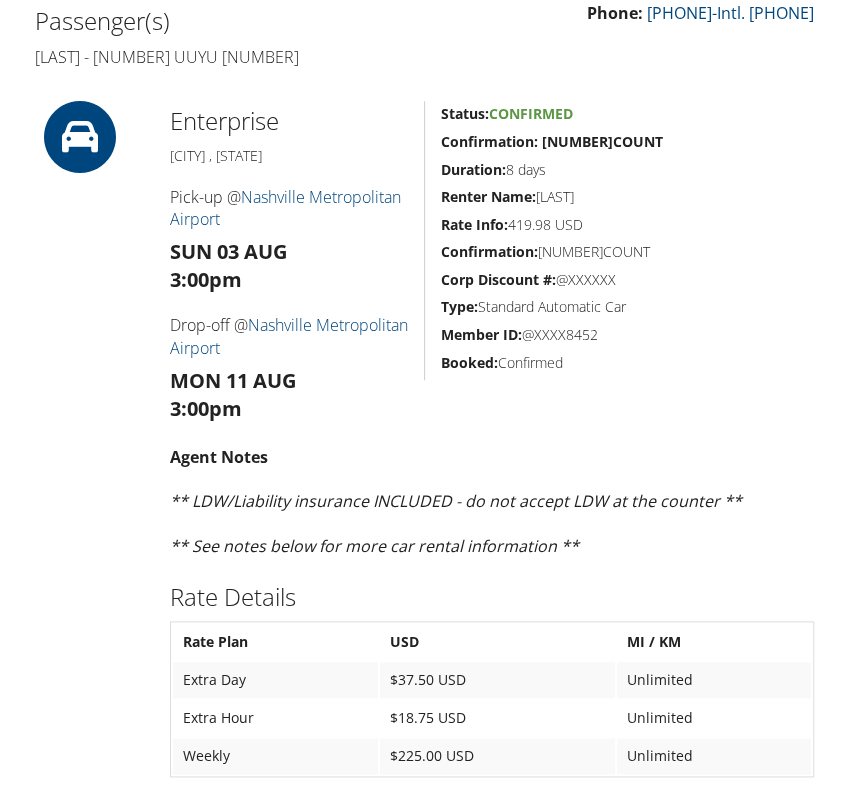 scroll, scrollTop: 486, scrollLeft: 0, axis: vertical 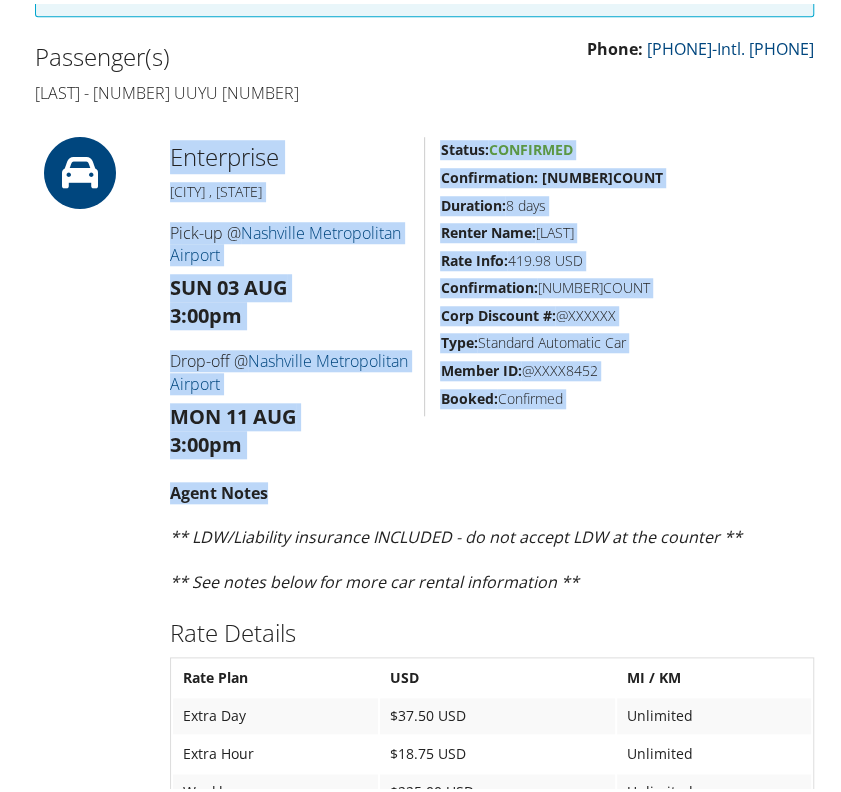 drag, startPoint x: 174, startPoint y: 144, endPoint x: 298, endPoint y: 486, distance: 363.78564 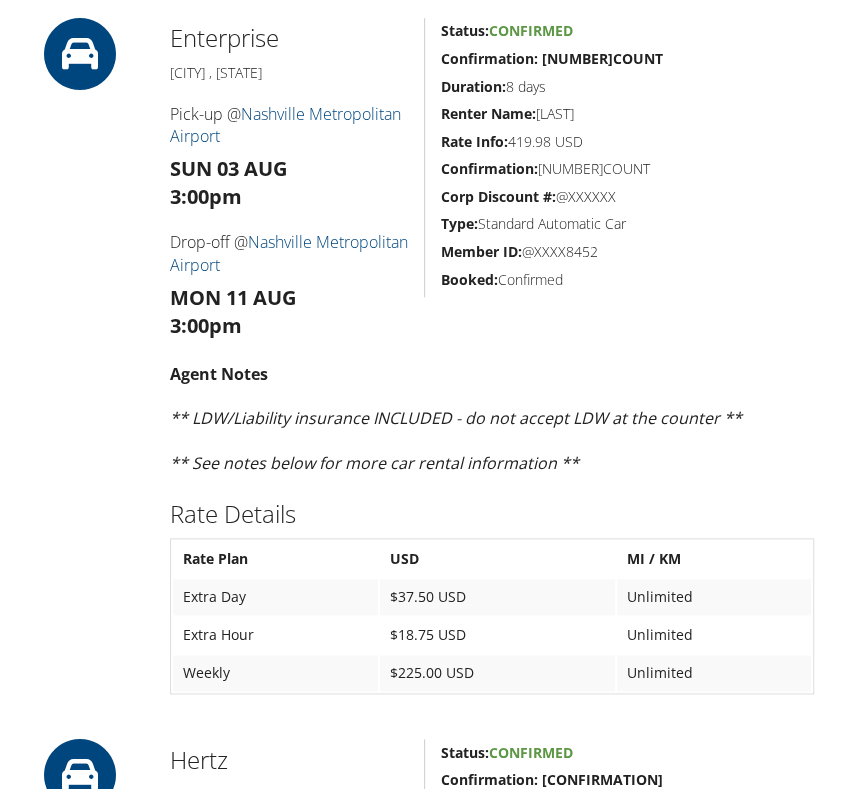 scroll, scrollTop: 586, scrollLeft: 0, axis: vertical 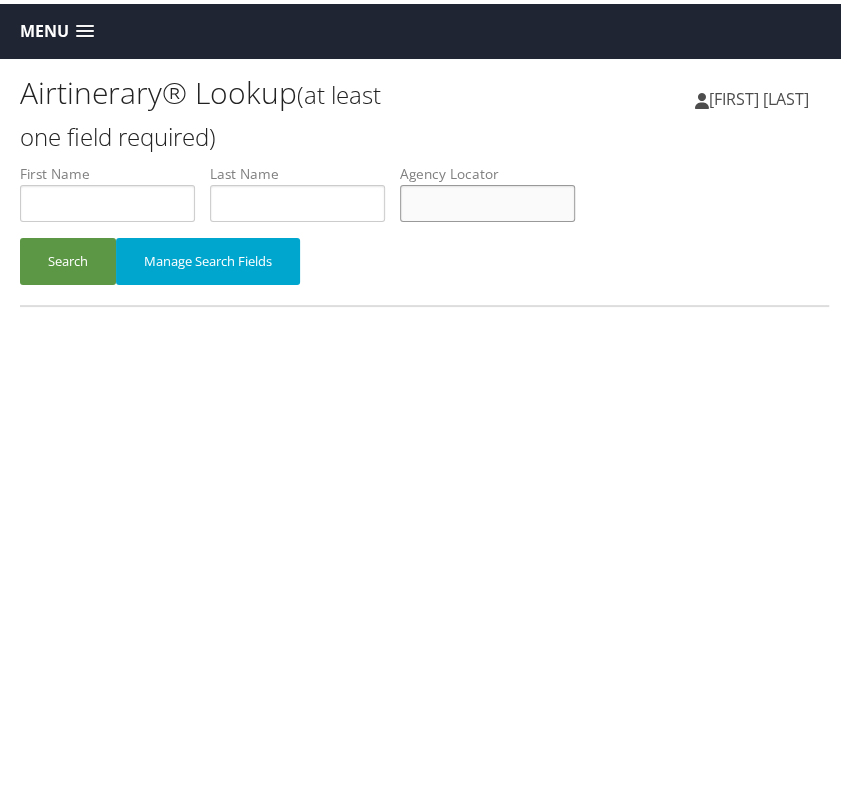 paste on "FCYMIF" 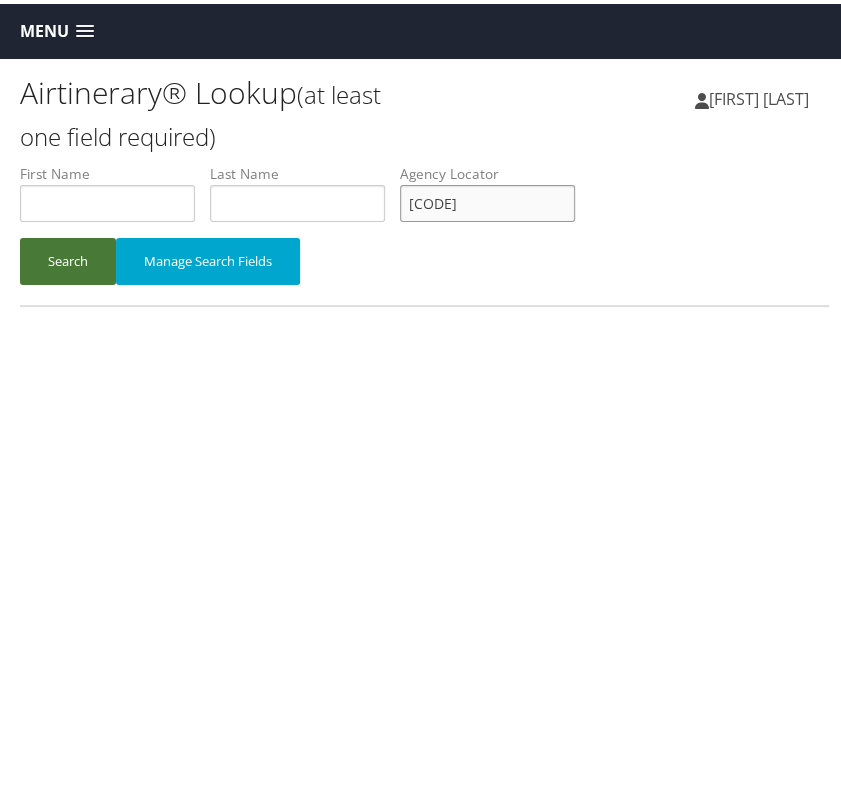 type on "FCYMIF" 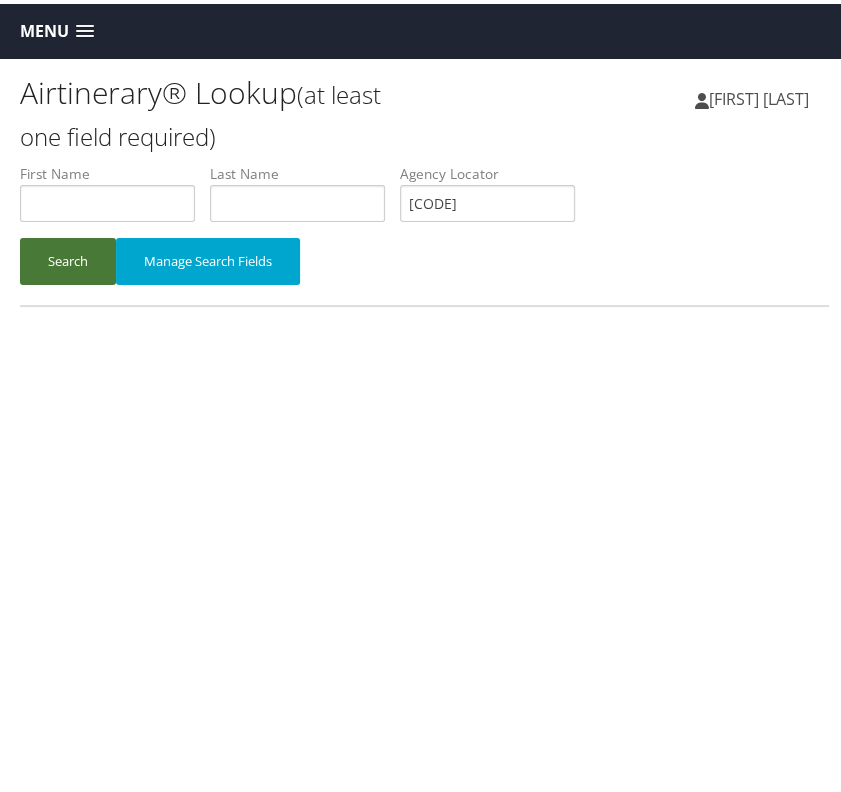 click on "Search" at bounding box center [68, 257] 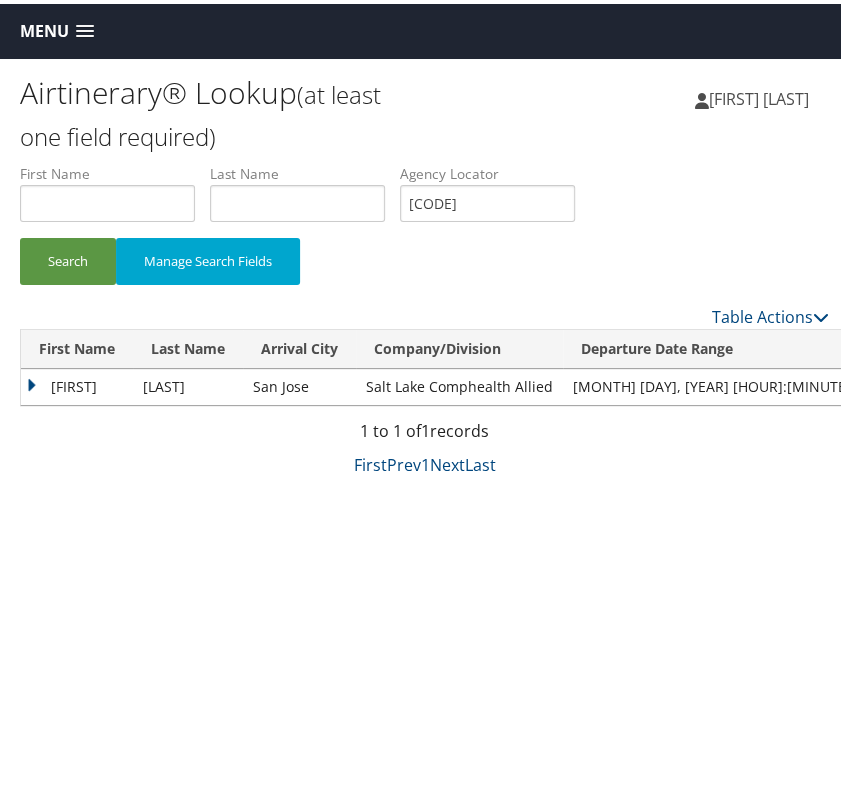 click on "Alexandra" at bounding box center [77, 383] 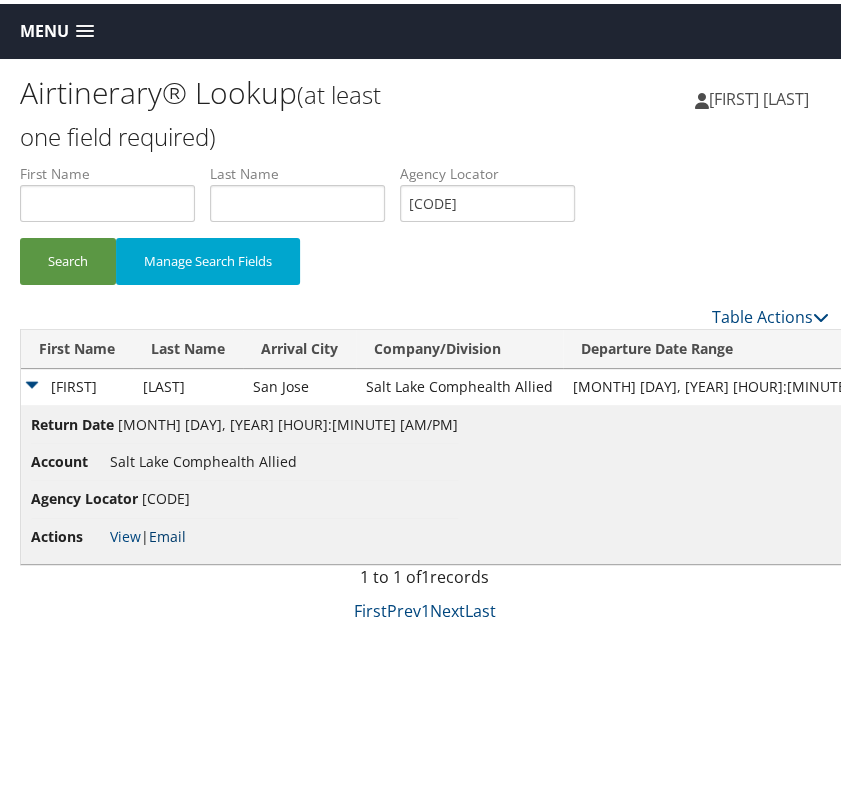 click on "Email" at bounding box center (167, 532) 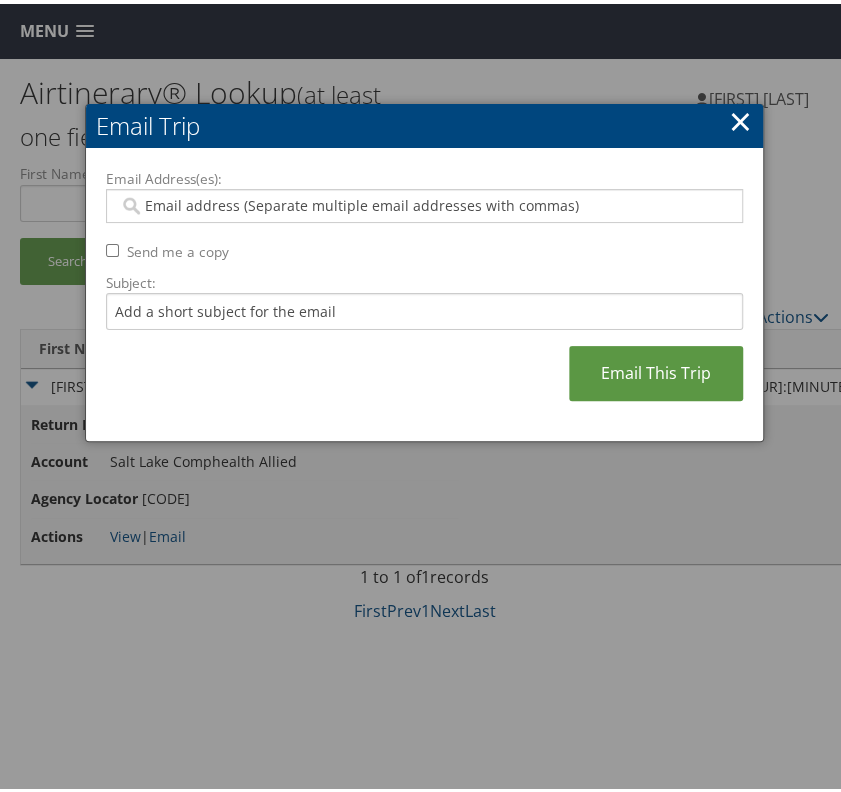 paste on "genna.cialone@comphealth.com" 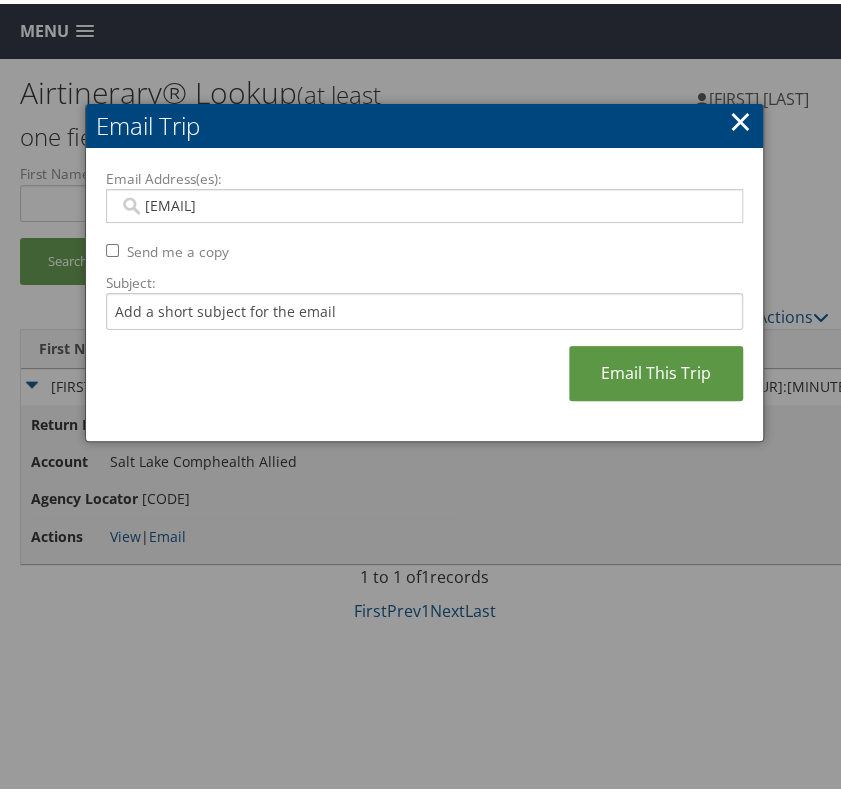 type on "genna.cialone@comphealth.com" 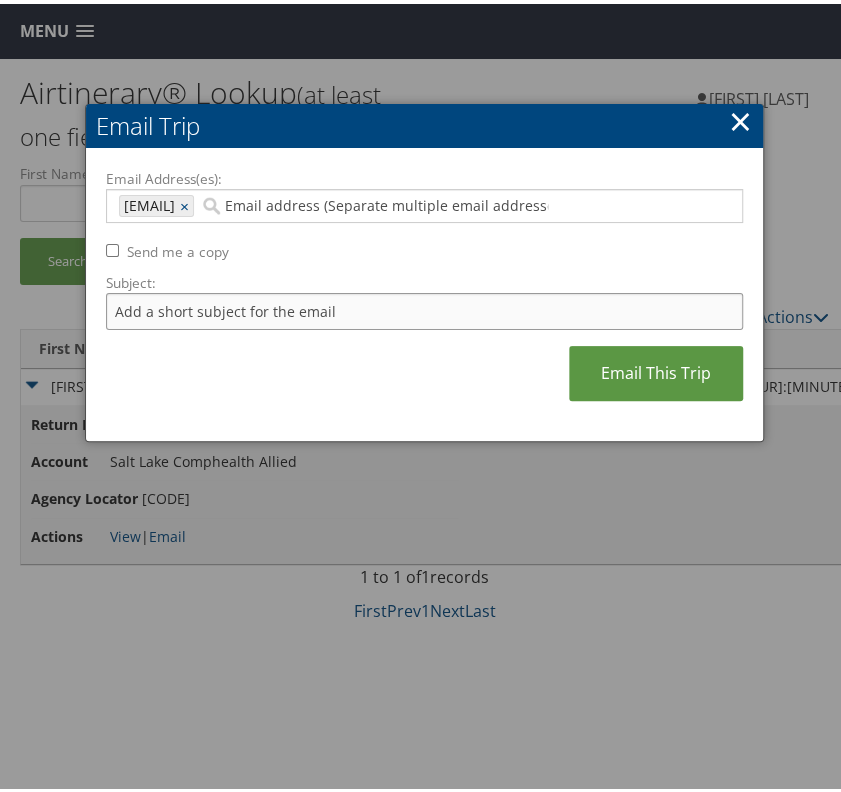 click on "Subject:" at bounding box center (424, 307) 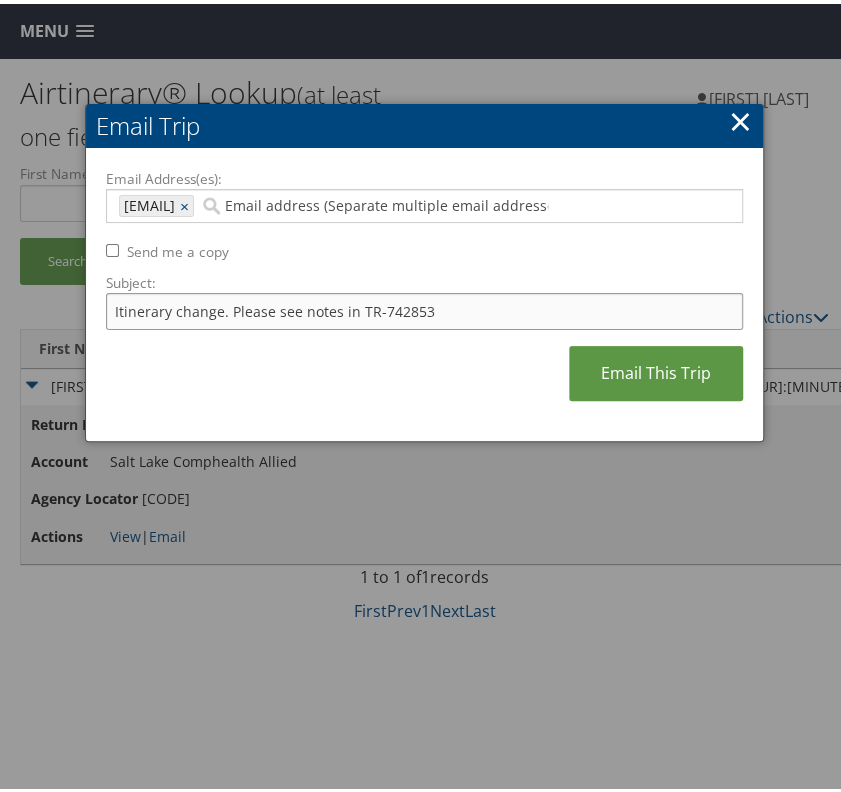 drag, startPoint x: 376, startPoint y: 309, endPoint x: 459, endPoint y: 309, distance: 83 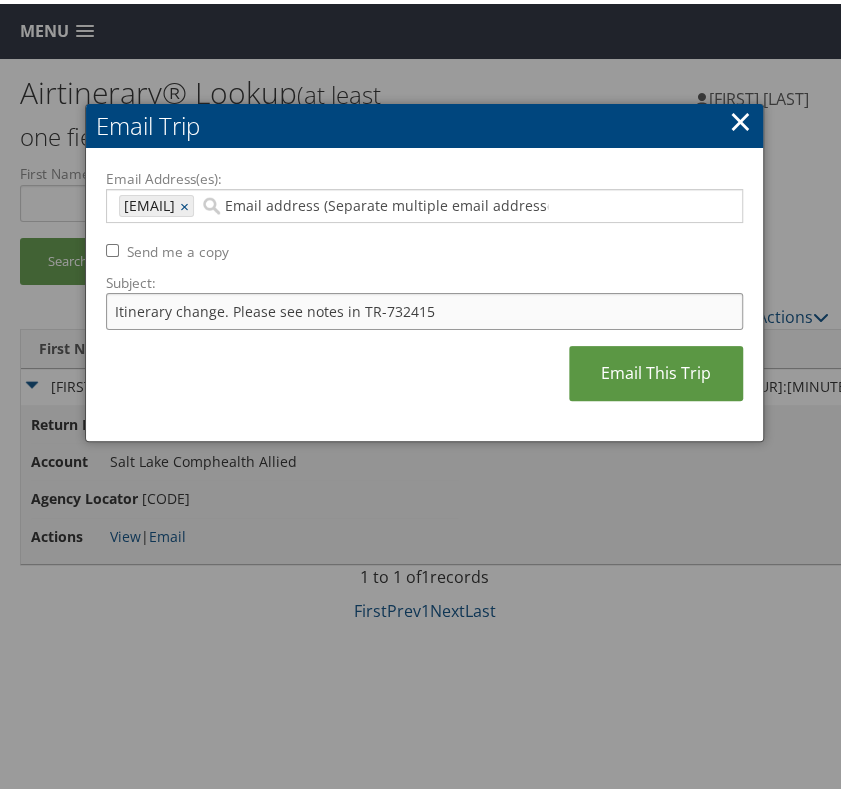 type on "Itinerary change. Please see notes in TR-732415" 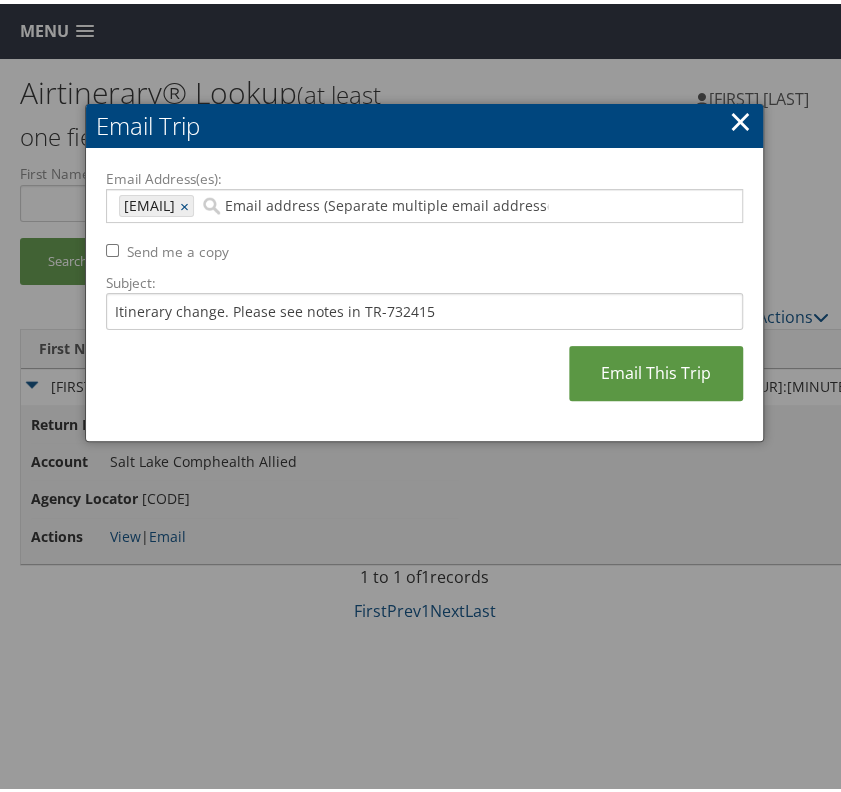 click on "Email Address(es):
genna.cialone@comphealth.com genna.cialone@comphealth.com ×
Send me a copy
Subject:
Itinerary change. Please see notes in TR-732415
Email This Trip" at bounding box center (424, 291) 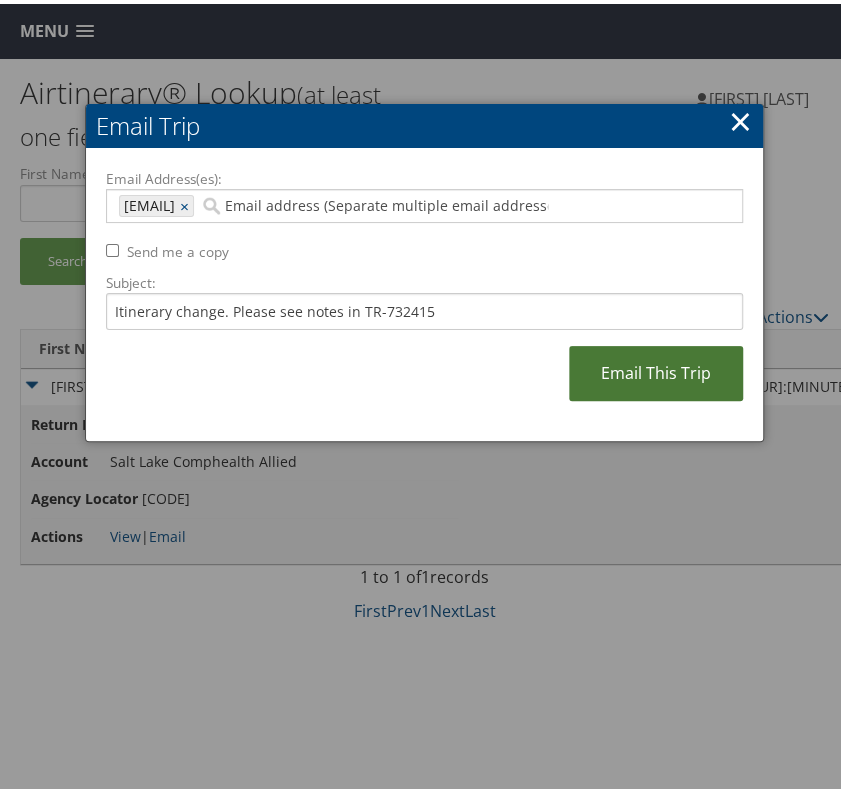 click on "Email This Trip" at bounding box center [656, 369] 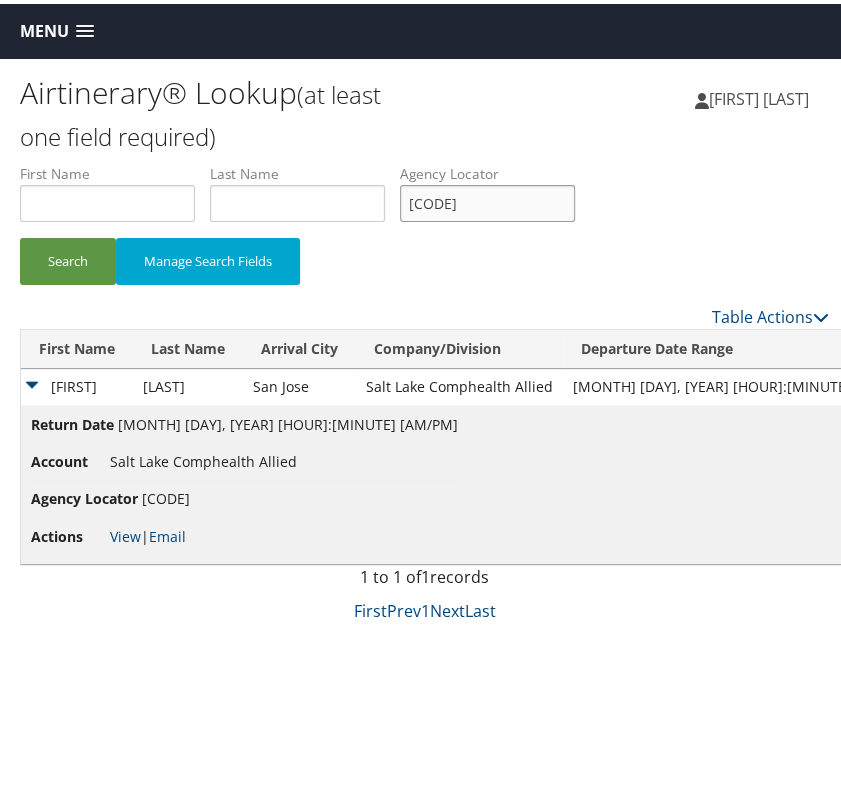 drag, startPoint x: 475, startPoint y: 202, endPoint x: 400, endPoint y: 200, distance: 75.026665 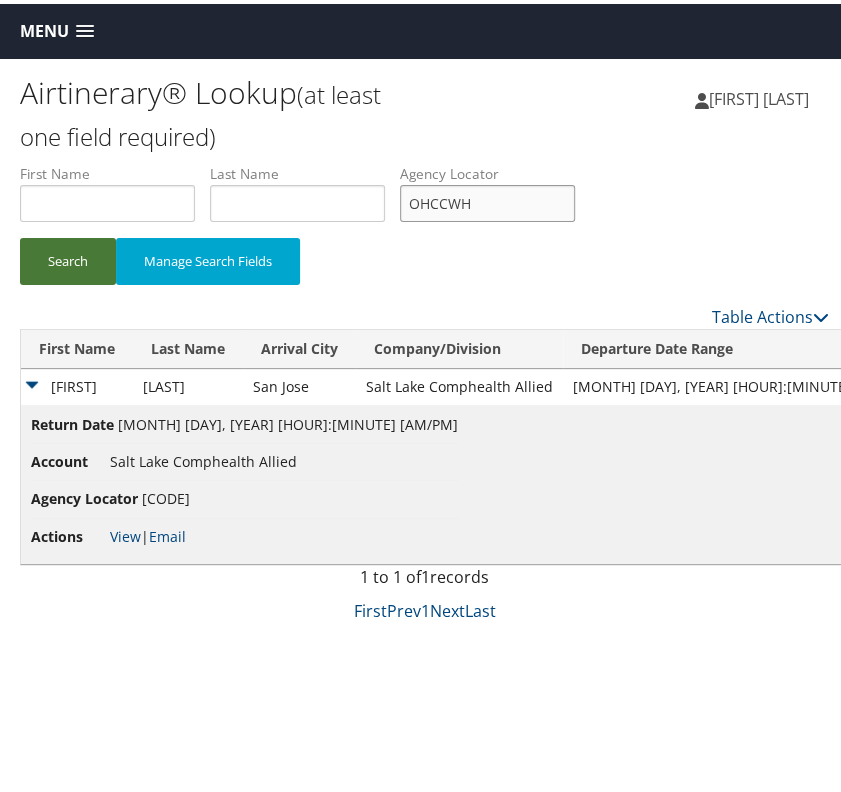 type on "OHCCWH" 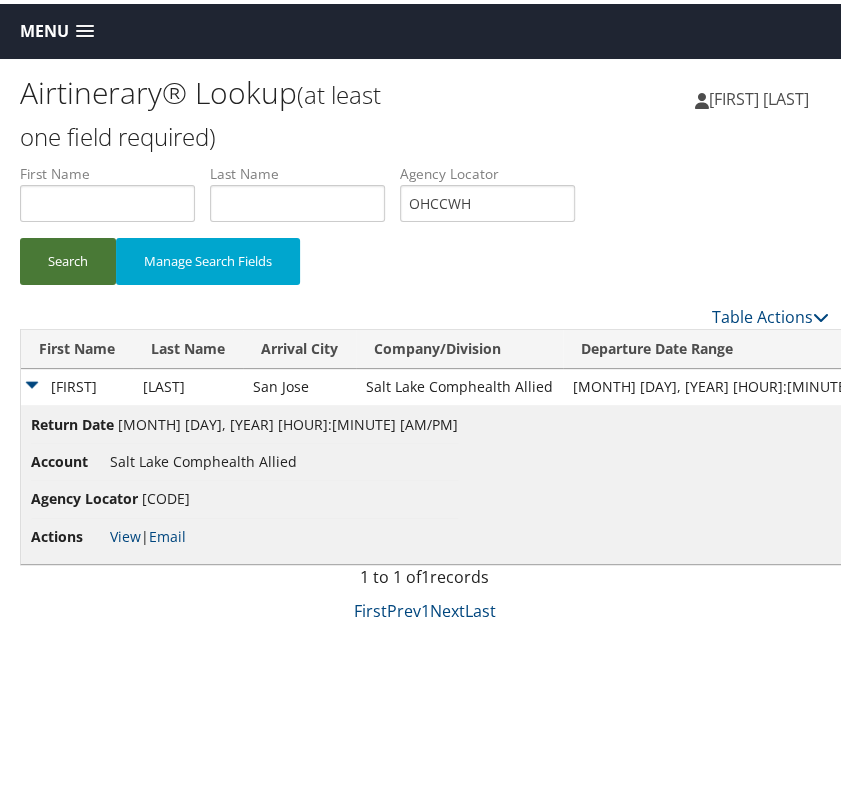 click on "Search" at bounding box center [68, 257] 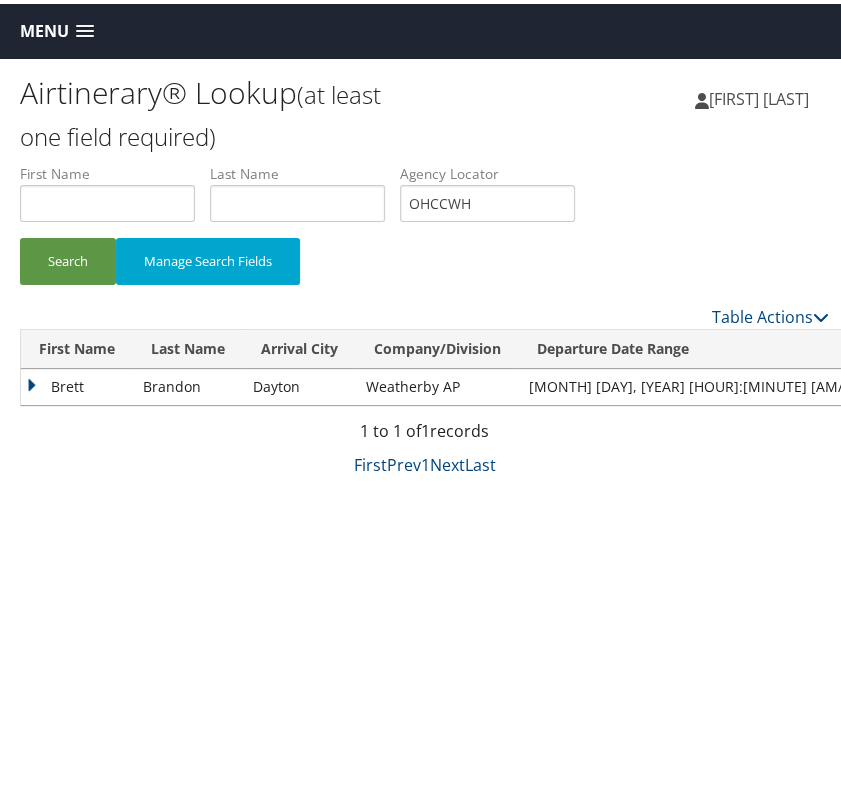 click on "Brett" at bounding box center (77, 383) 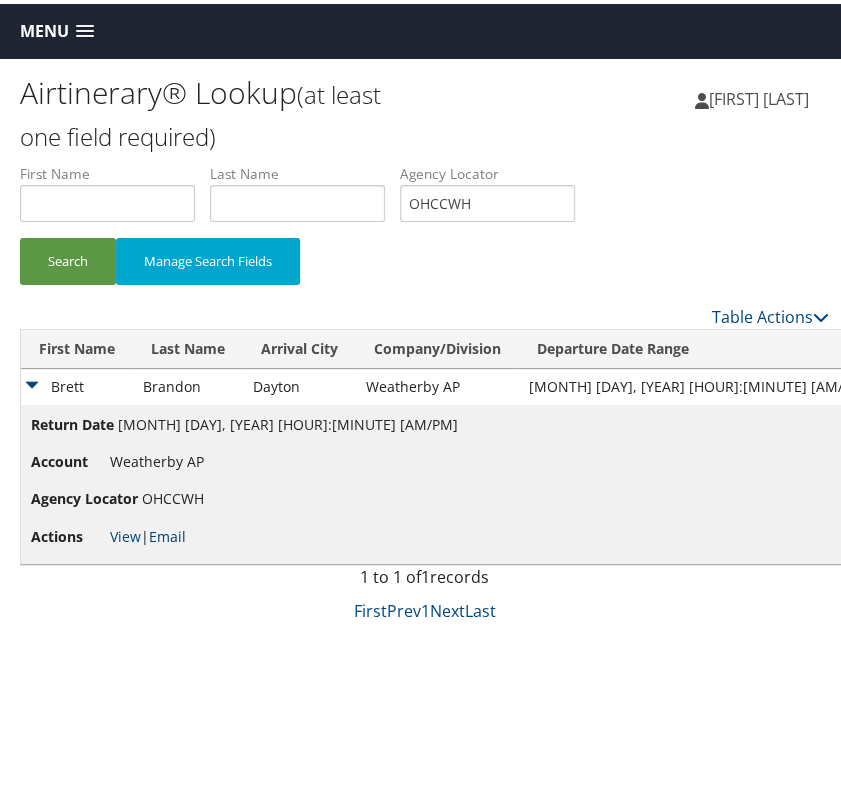click on "Email" at bounding box center [167, 532] 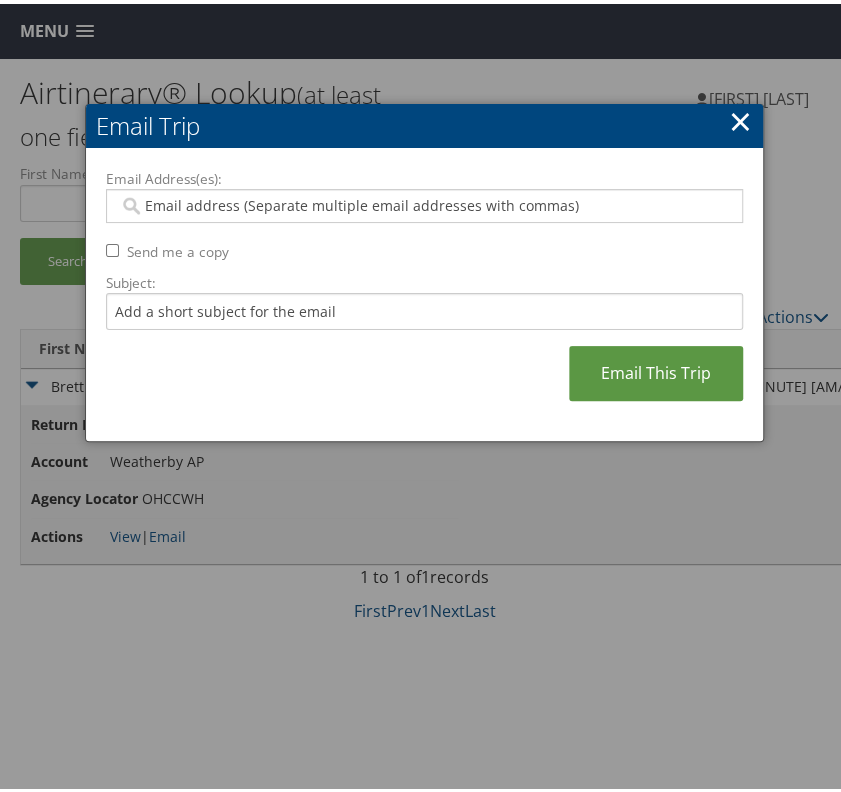 paste on "todd.trillo@weatherbyhealthcare.com" 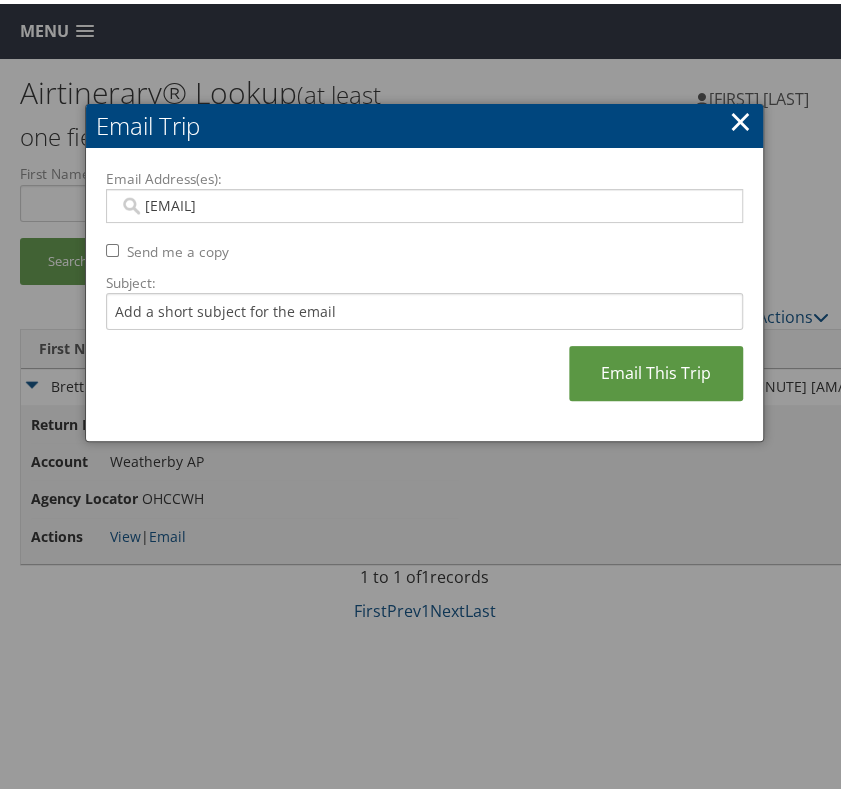 type on "todd.trillo@weatherbyhealthcare.com" 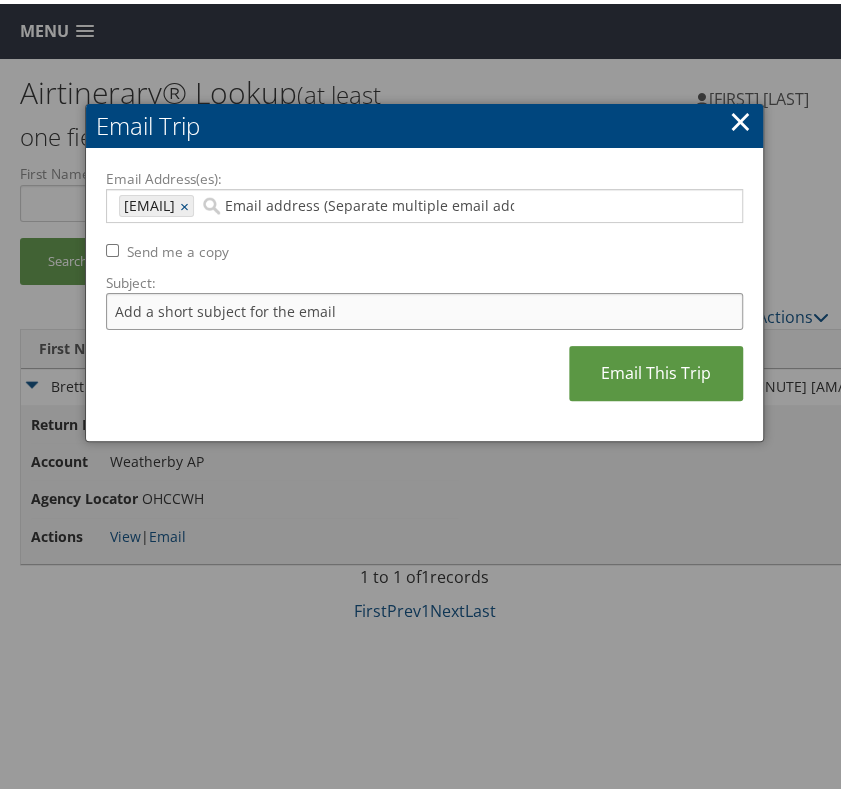 drag, startPoint x: 205, startPoint y: 300, endPoint x: 212, endPoint y: 314, distance: 15.652476 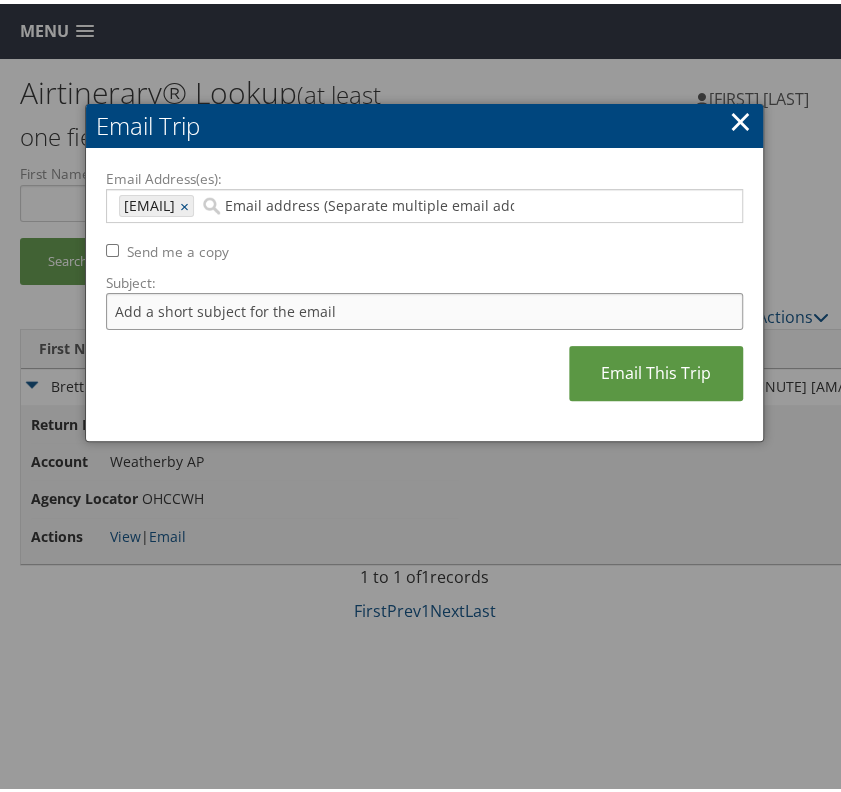 click on "Subject:" at bounding box center [424, 307] 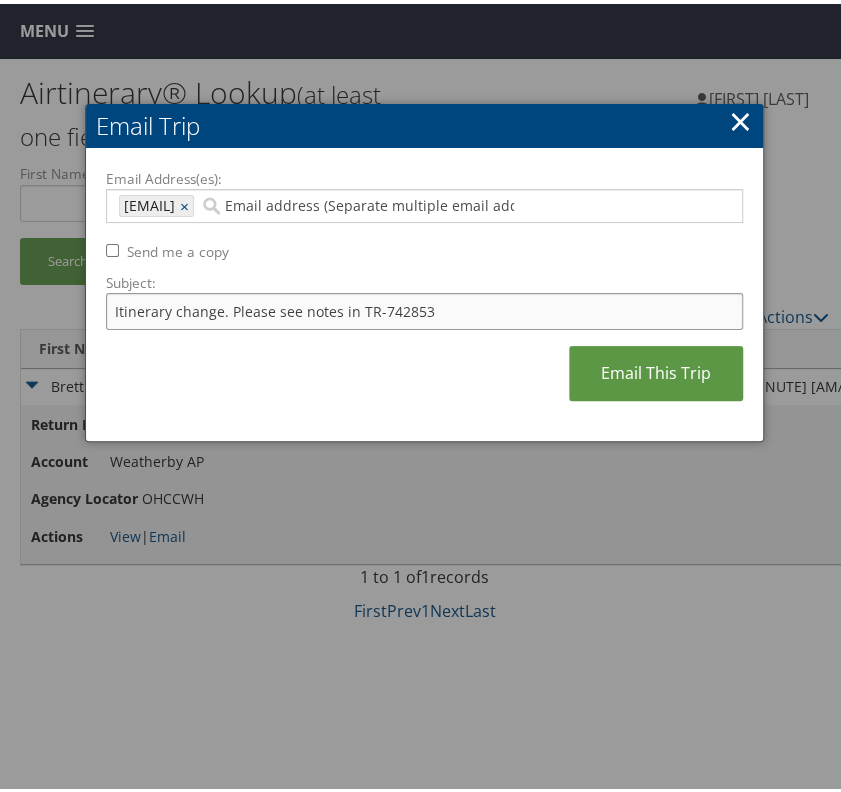 drag, startPoint x: 377, startPoint y: 304, endPoint x: 439, endPoint y: 304, distance: 62 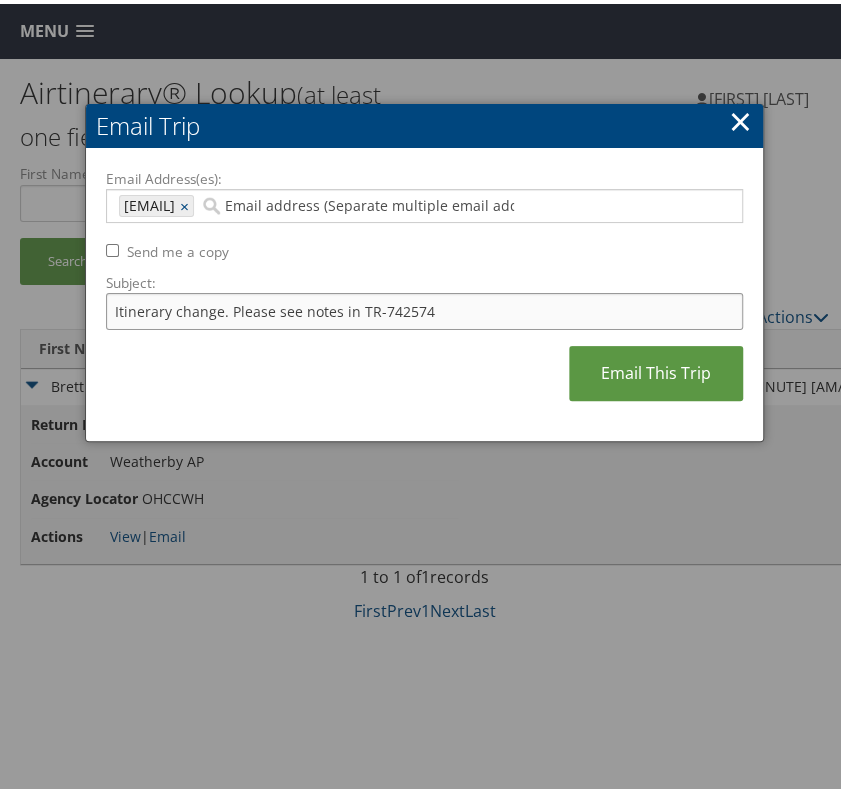 type on "Itinerary change. Please see notes in TR-742574" 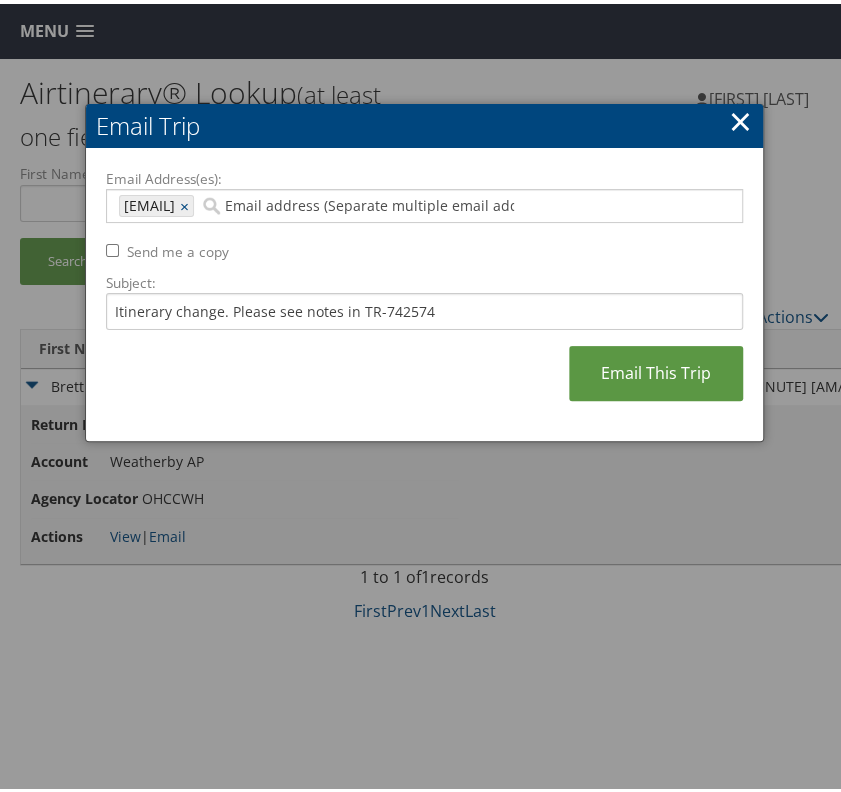 click on "Email Address(es):
todd.trillo@weatherbyhealthcare.com todd.trillo@weatherbyhealthcare.com ×
Send me a copy
Subject:
Itinerary change. Please see notes in TR-742574
Email This Trip" at bounding box center [424, 291] 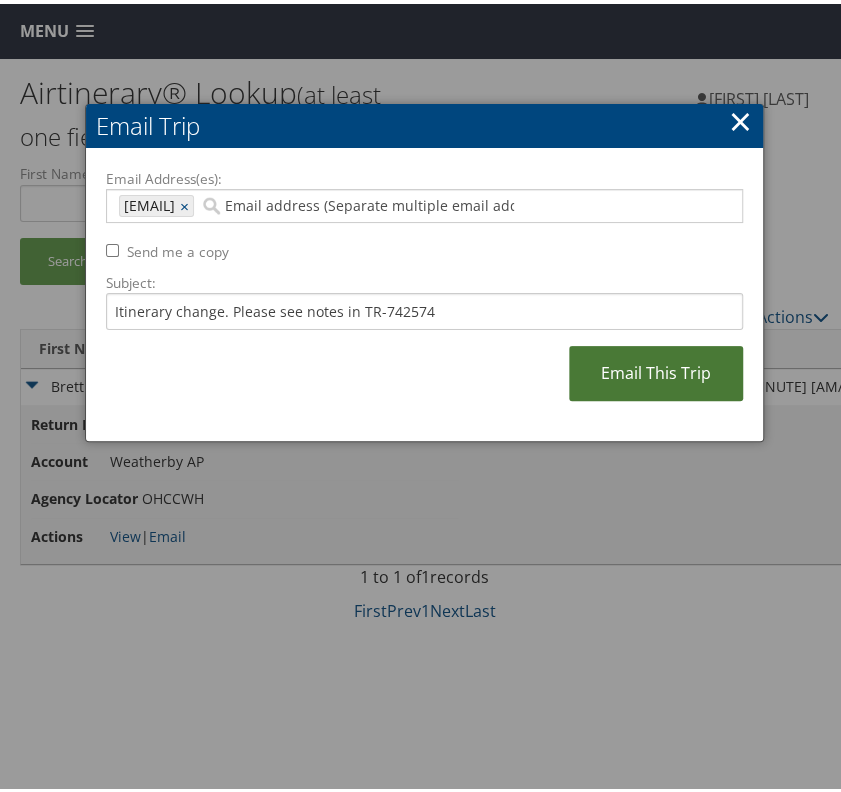 click on "Email This Trip" at bounding box center [656, 369] 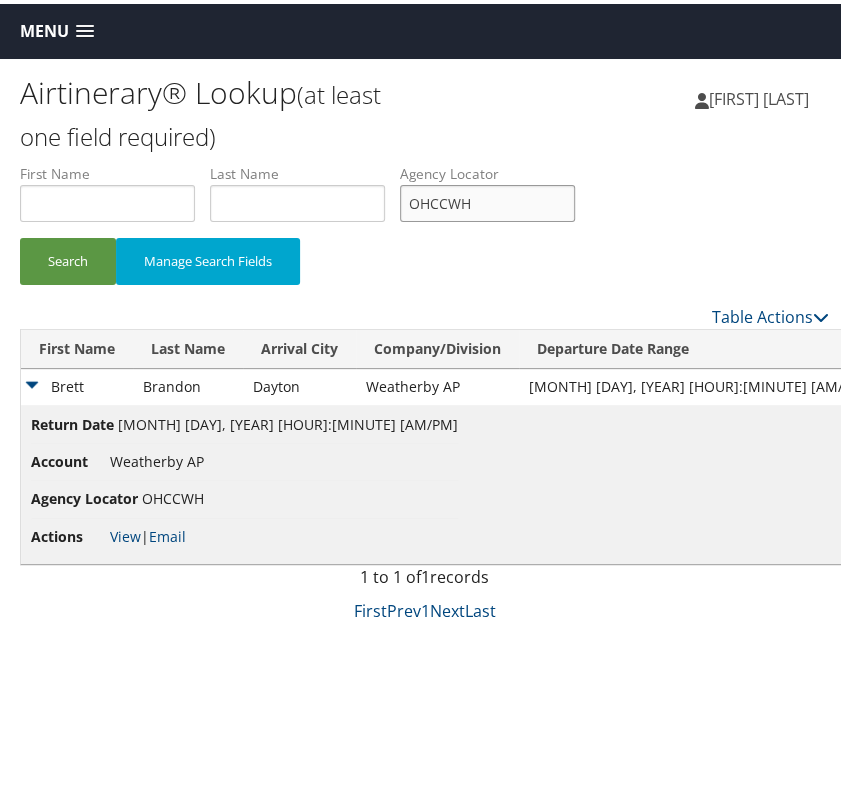 drag, startPoint x: 482, startPoint y: 199, endPoint x: 416, endPoint y: 197, distance: 66.0303 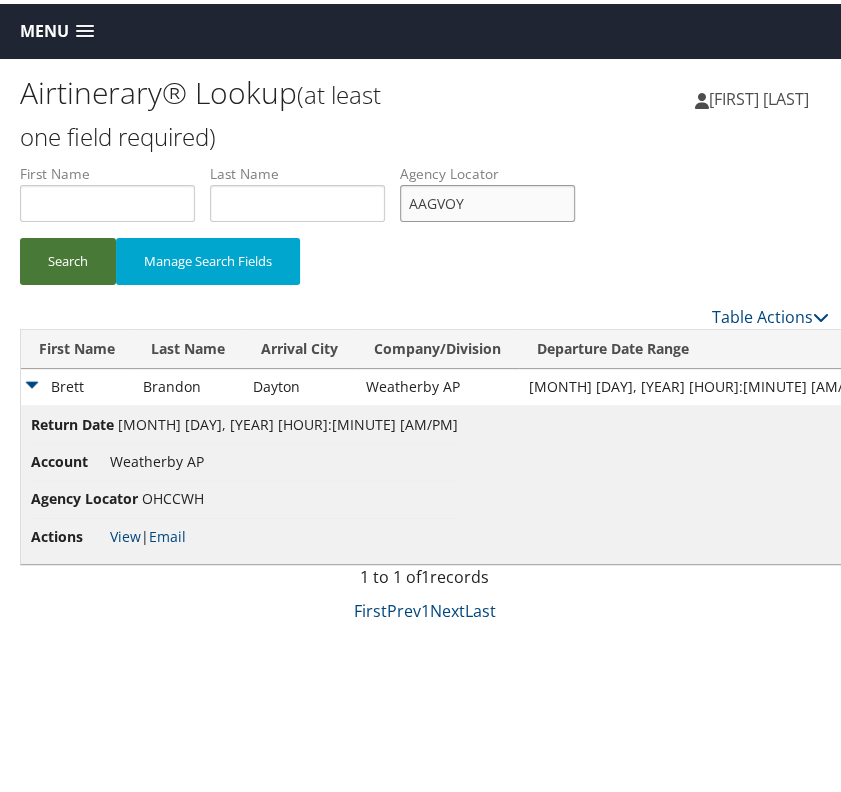 type on "AAGVOY" 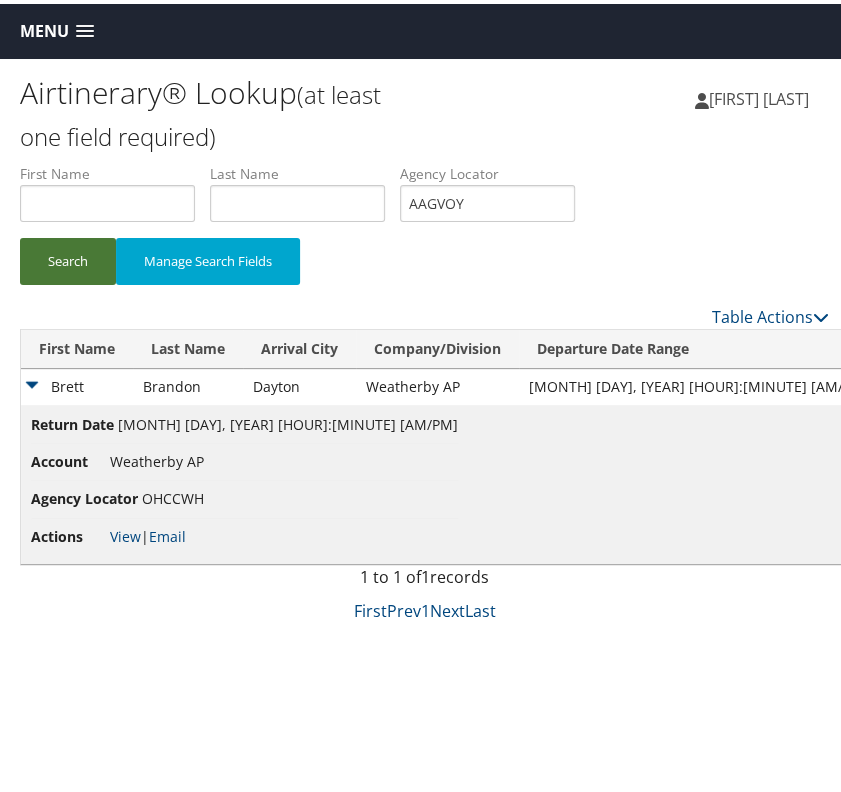 click on "Search" at bounding box center [68, 257] 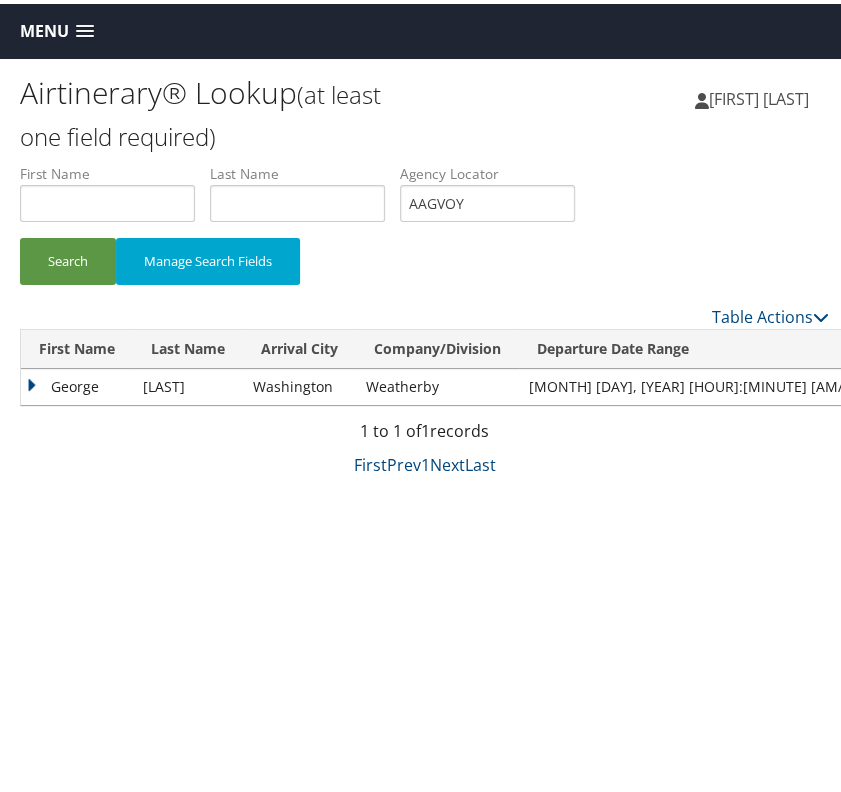 click on "George" at bounding box center (77, 383) 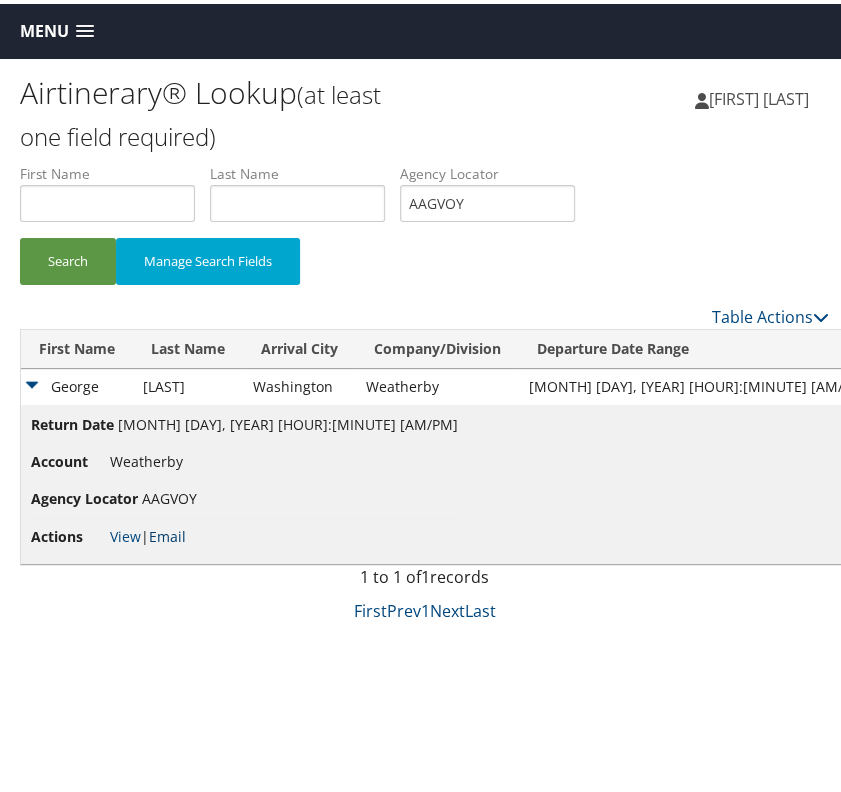 click on "Email" at bounding box center [167, 532] 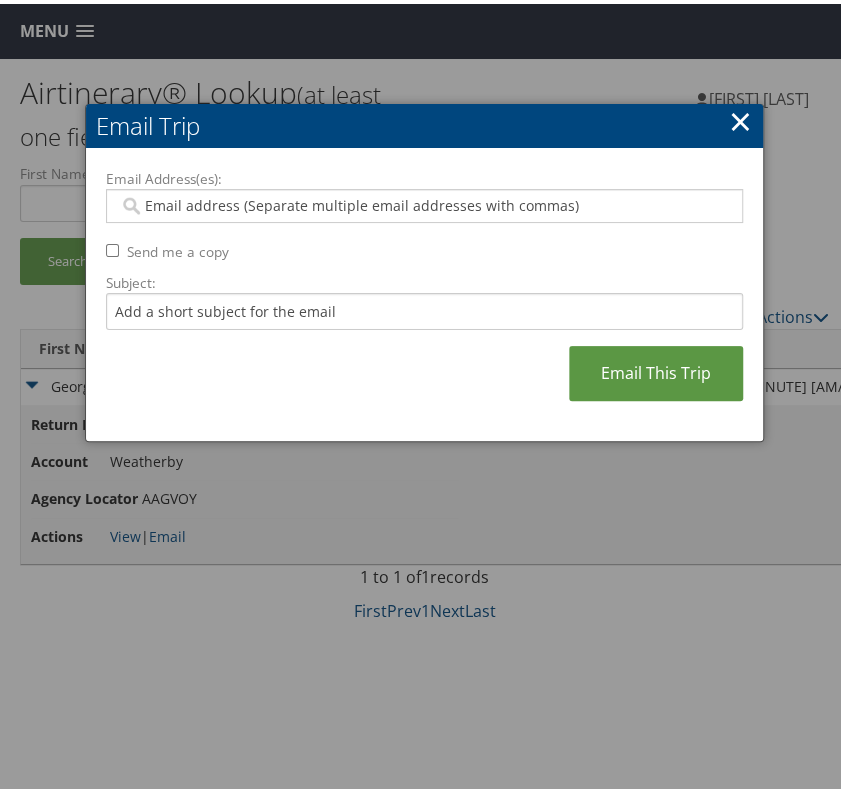 paste on "reagan.bokar@weatherbyhealthcare.com" 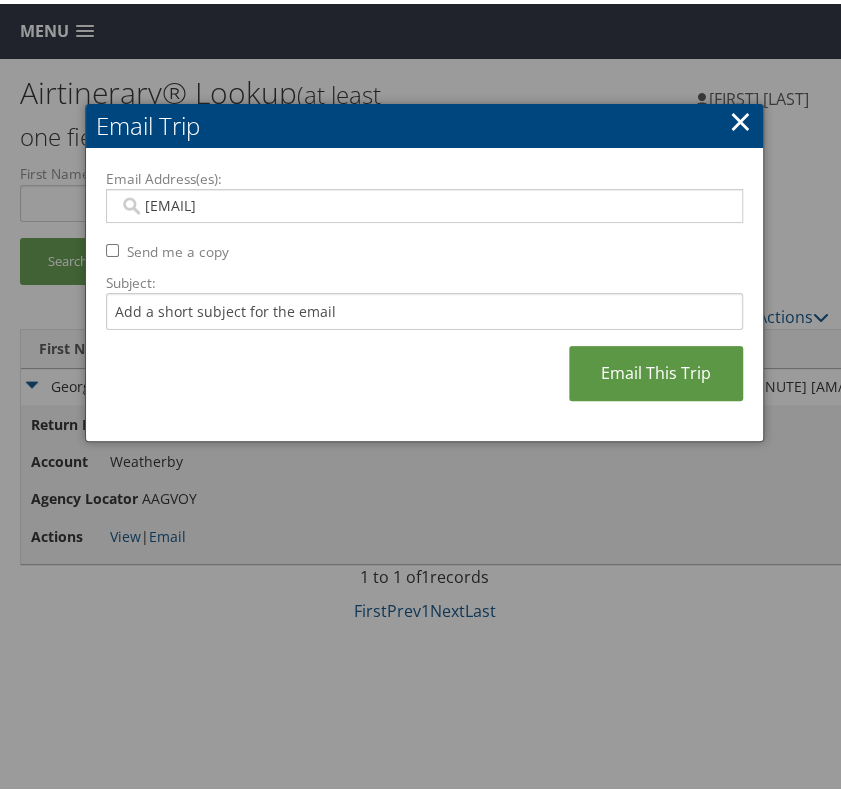 type on "reagan.bokar@weatherbyhealthcare.com" 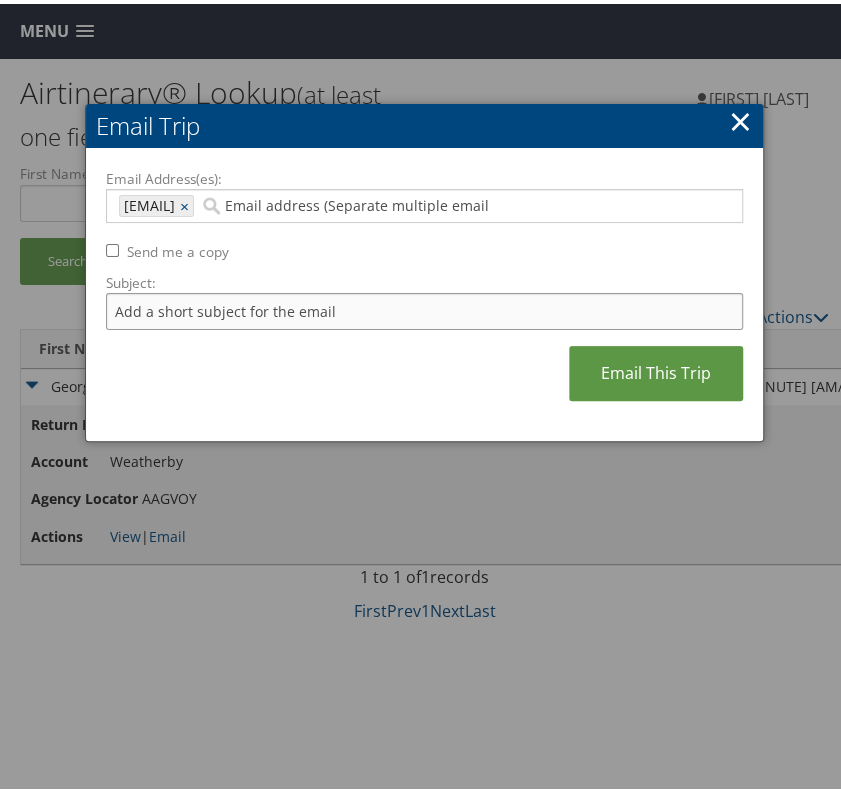 click on "Subject:" at bounding box center [424, 307] 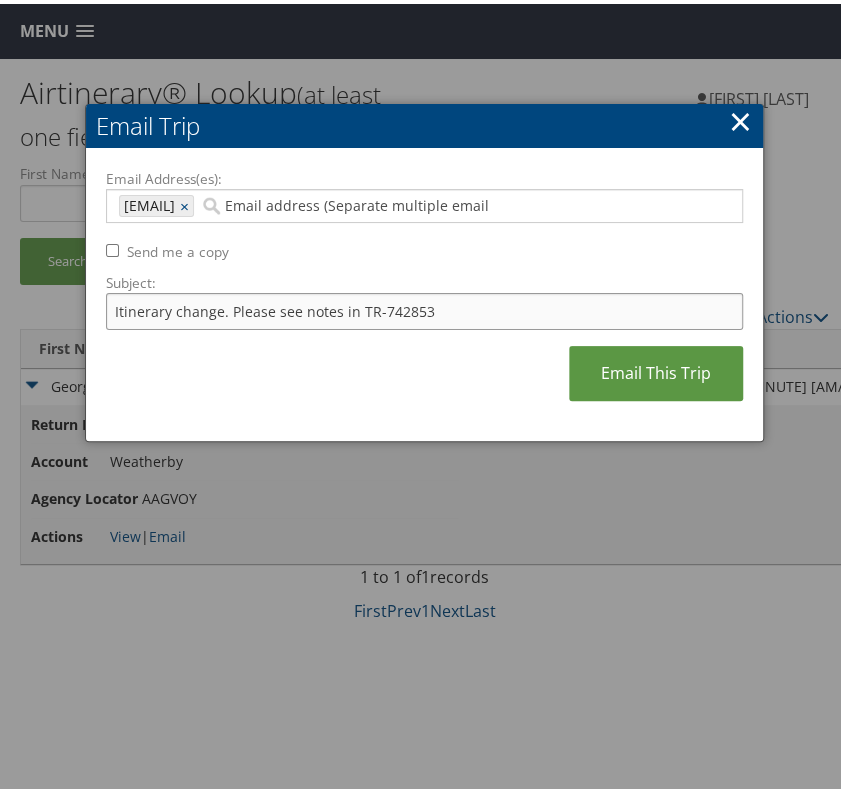 drag, startPoint x: 377, startPoint y: 305, endPoint x: 481, endPoint y: 305, distance: 104 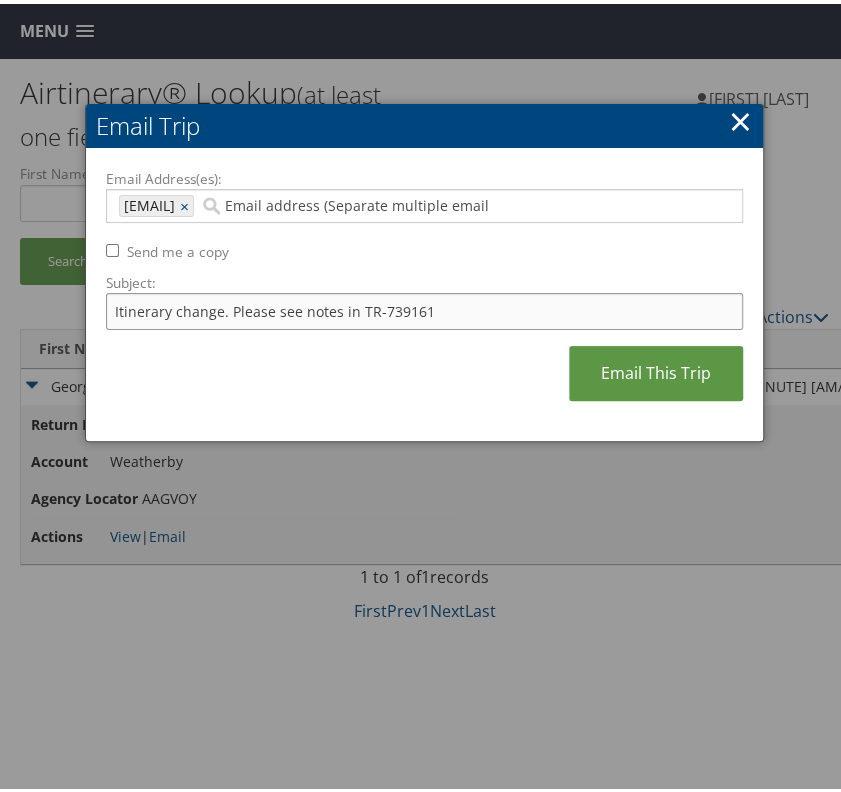 type on "Itinerary change. Please see notes in TR-739161" 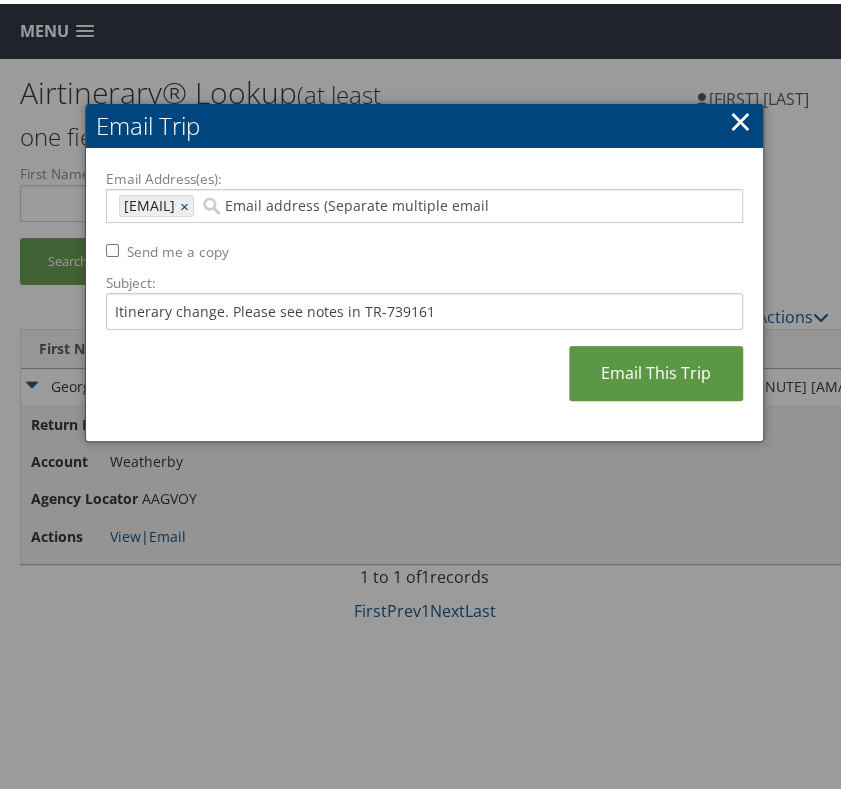 click on "Email Address(es):
reagan.bokar@weatherbyhealthcare.com reagan.bokar@weatherbyhealthcare.com ×
Send me a copy
Subject:
Itinerary change. Please see notes in TR-739161
Email This Trip" at bounding box center [424, 291] 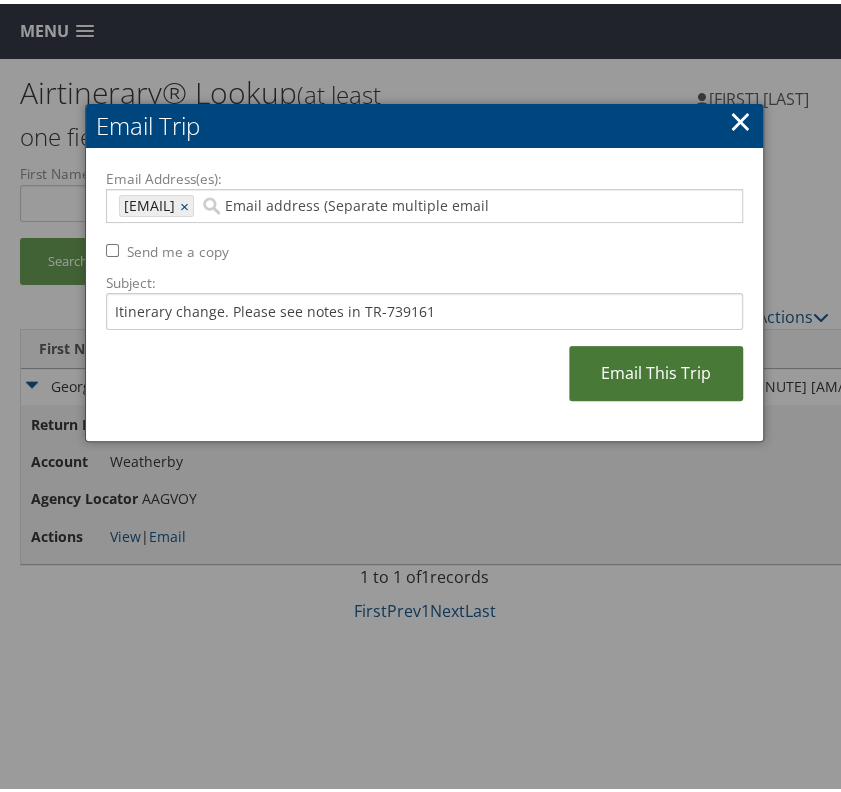 click on "Email This Trip" at bounding box center [656, 369] 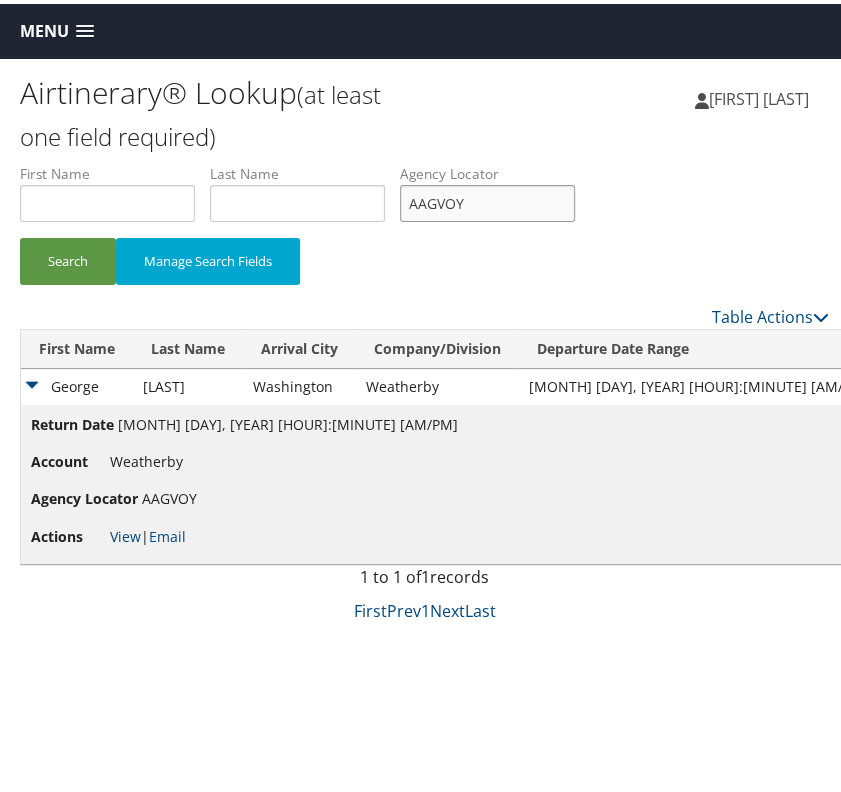drag, startPoint x: 418, startPoint y: 201, endPoint x: 395, endPoint y: 201, distance: 23 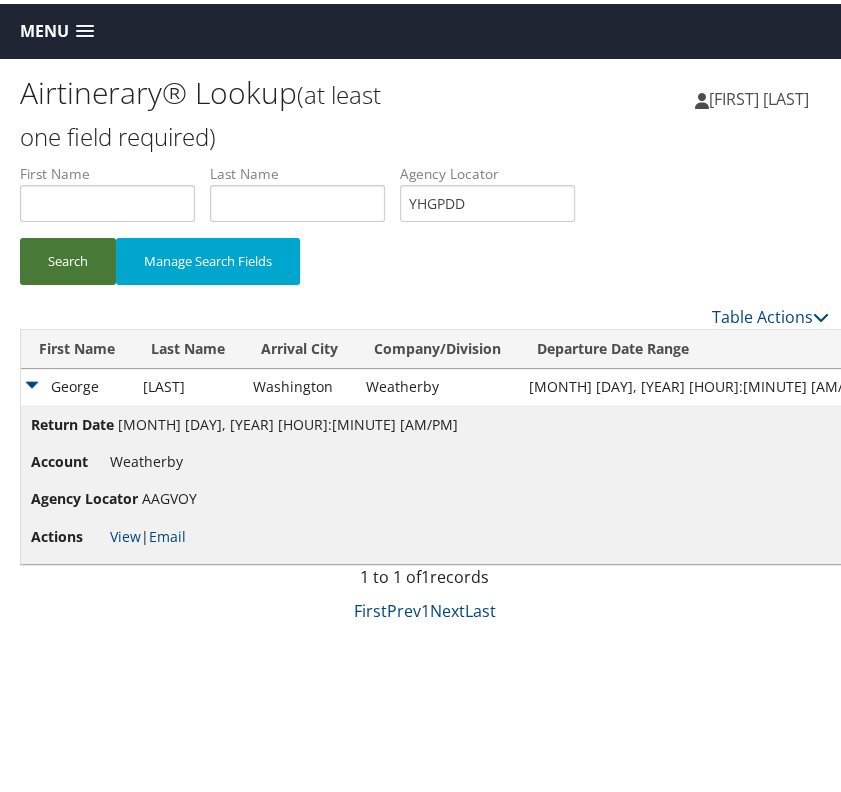 click on "Search" at bounding box center [68, 257] 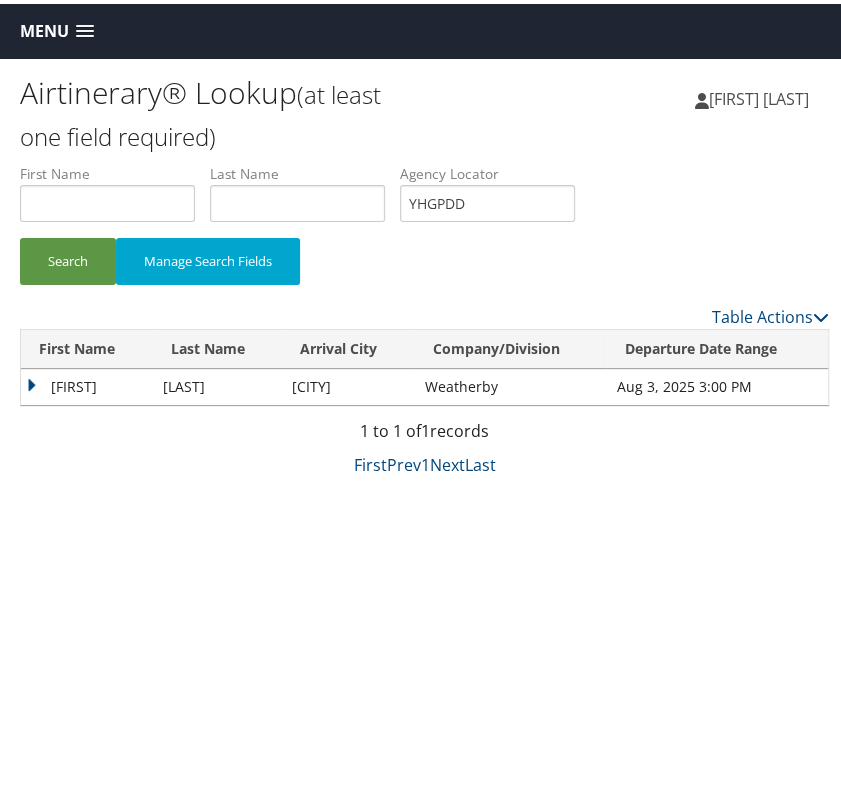 click on "Hannah" at bounding box center [87, 383] 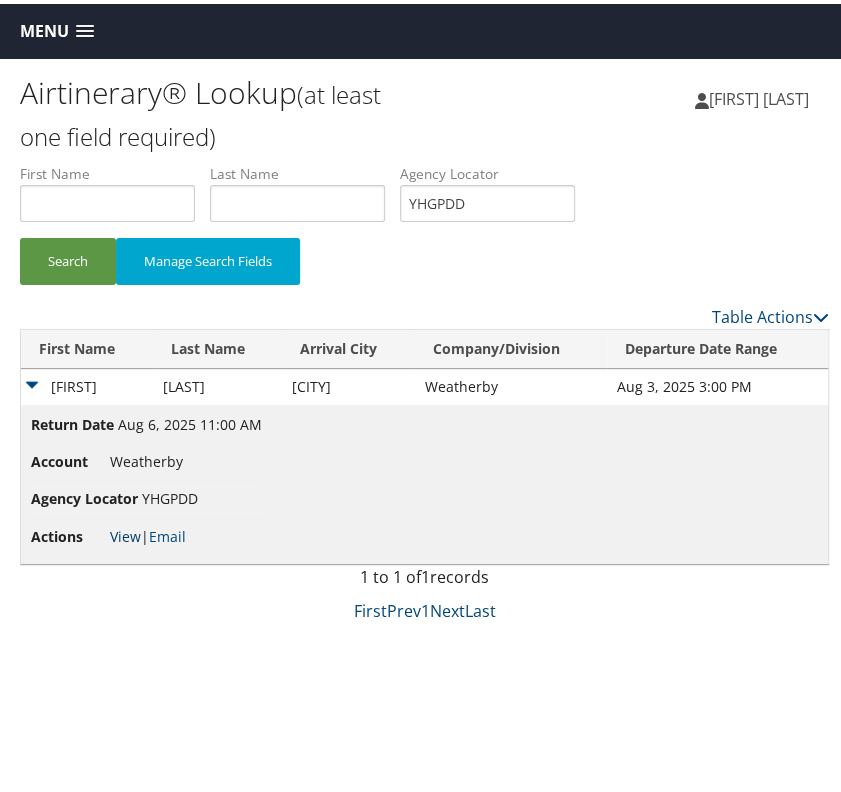 click on "View" at bounding box center [125, 532] 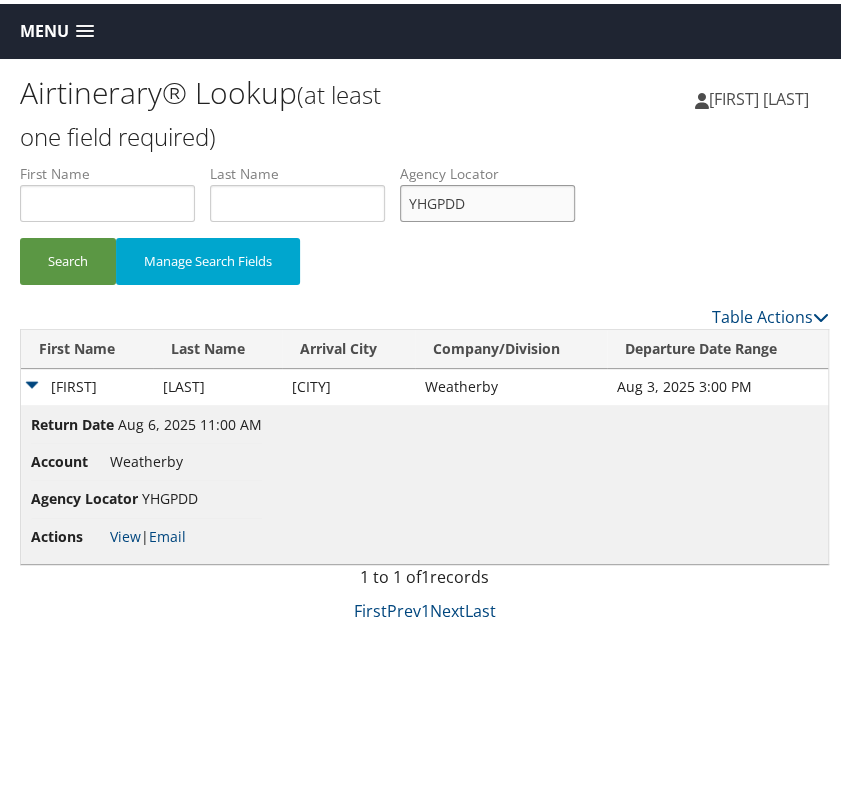 click on "YHGPDD" at bounding box center [487, 199] 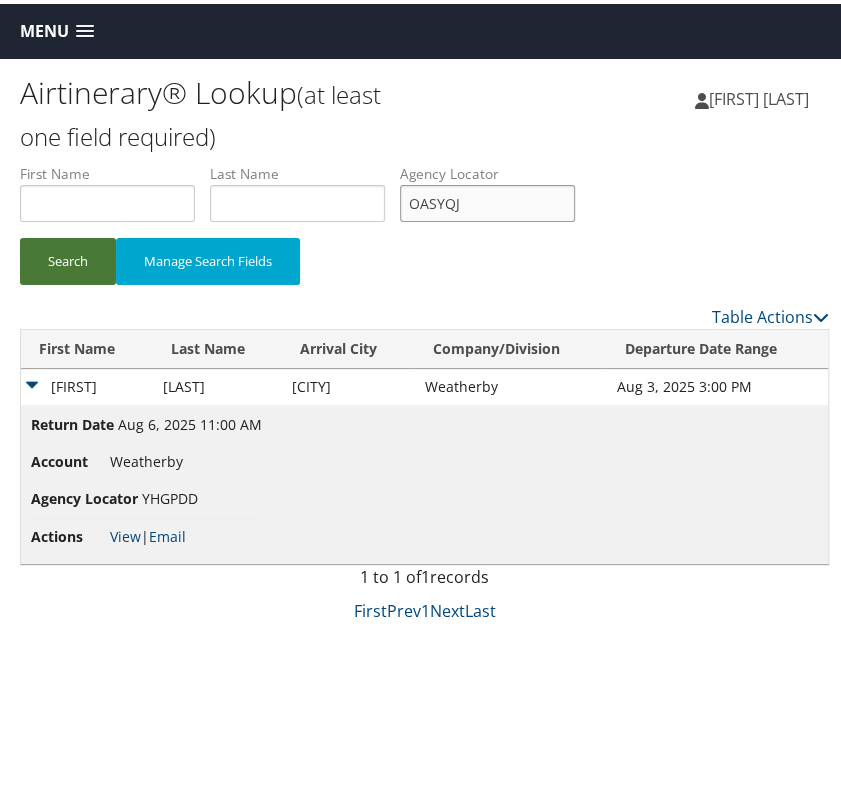 type on "OASYQJ" 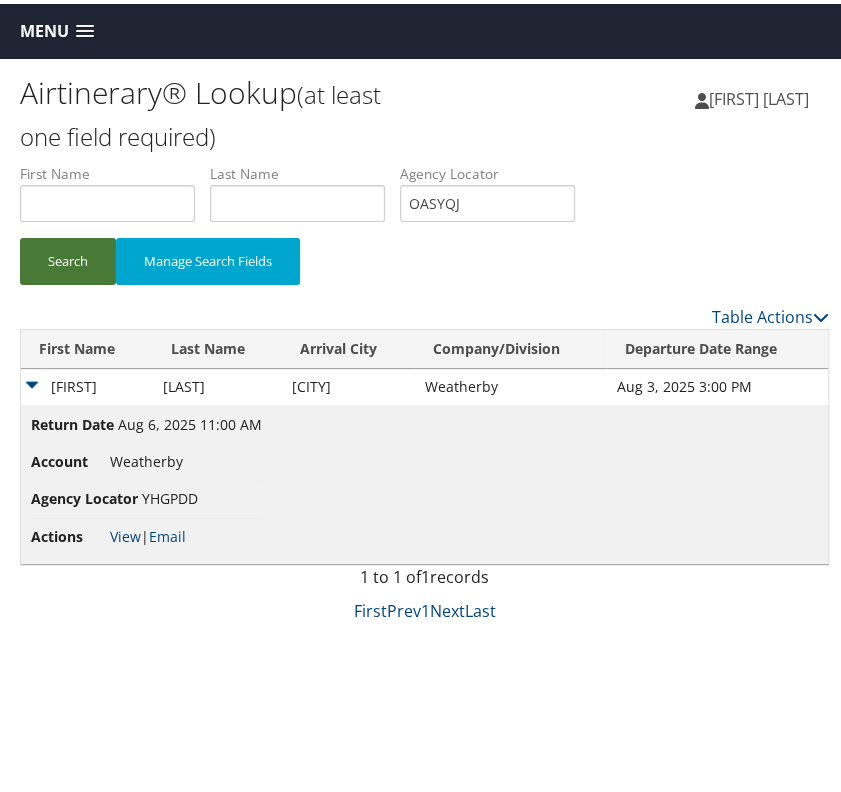 click on "Search" at bounding box center [68, 257] 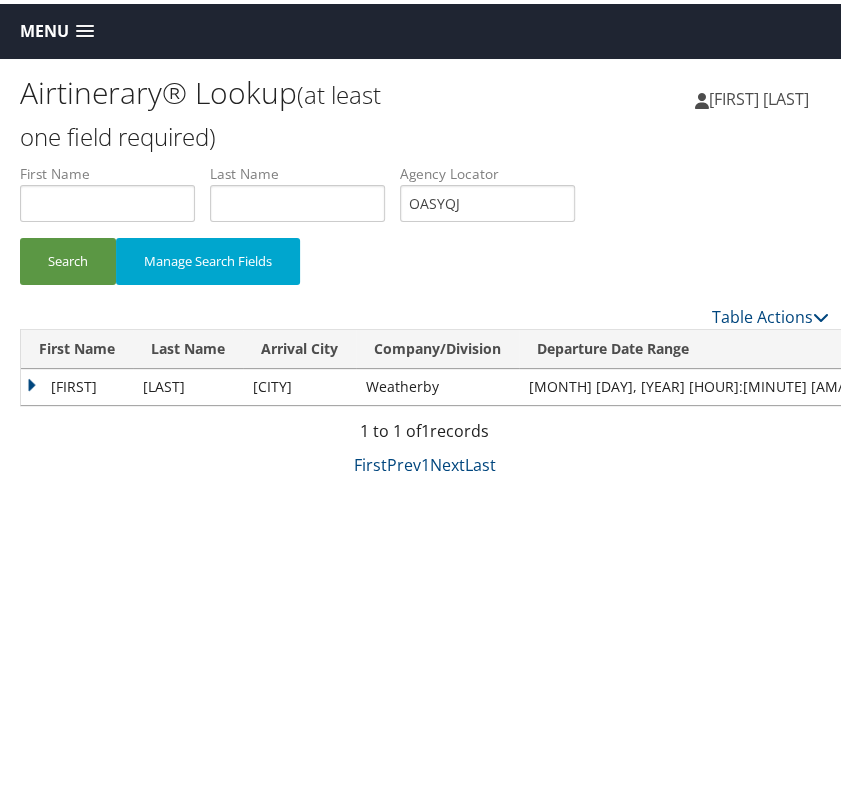 click on "Howard" at bounding box center [77, 383] 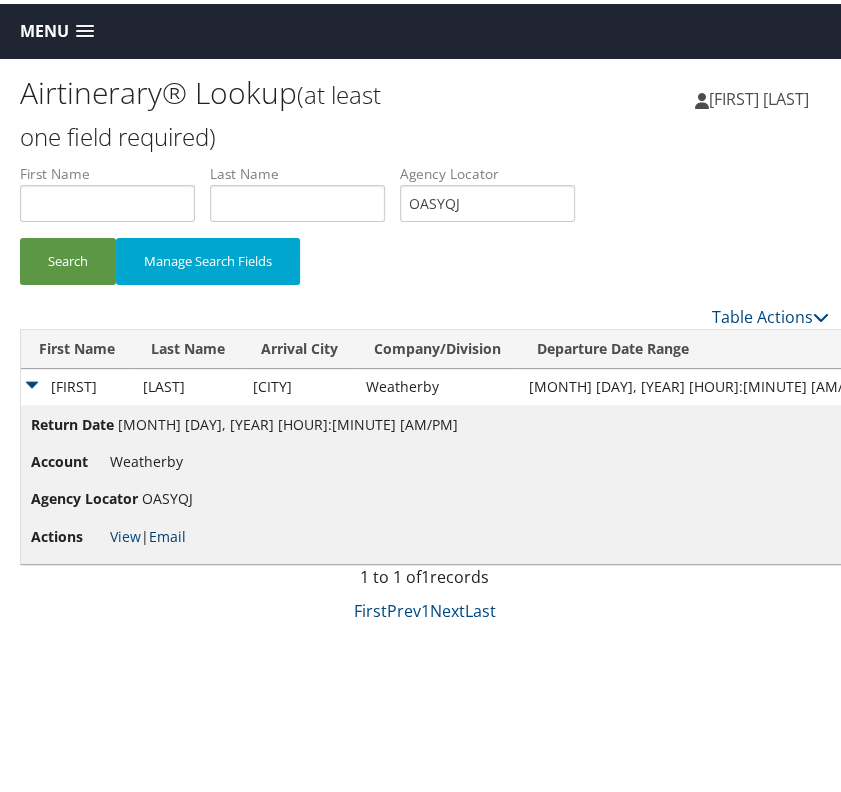 click on "Email" at bounding box center [167, 532] 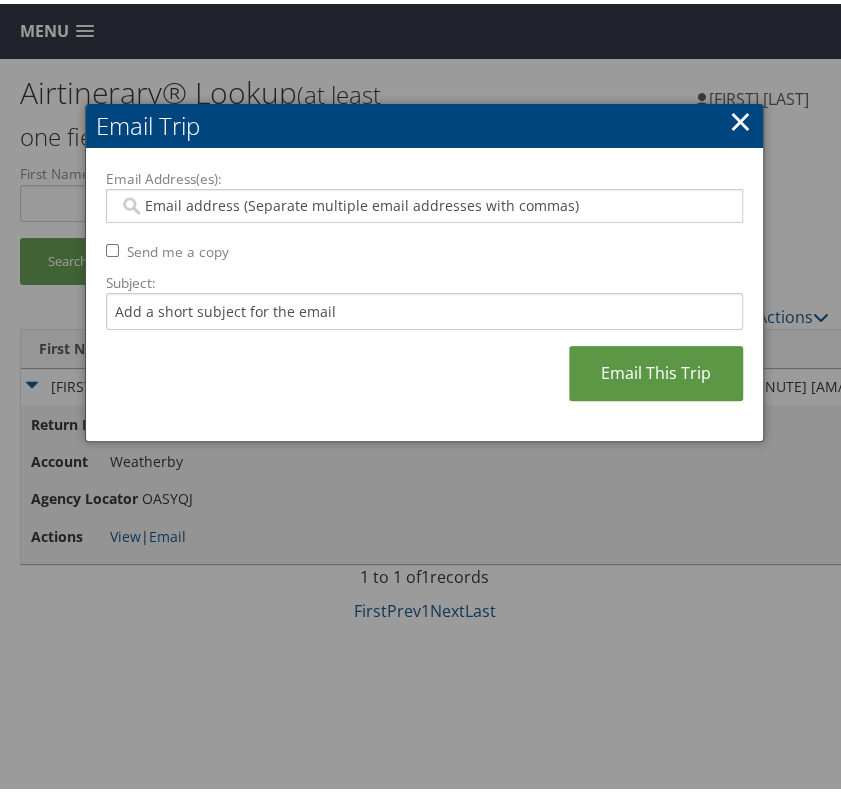 paste on "shannan.allen@weatherbyhealthcare.com" 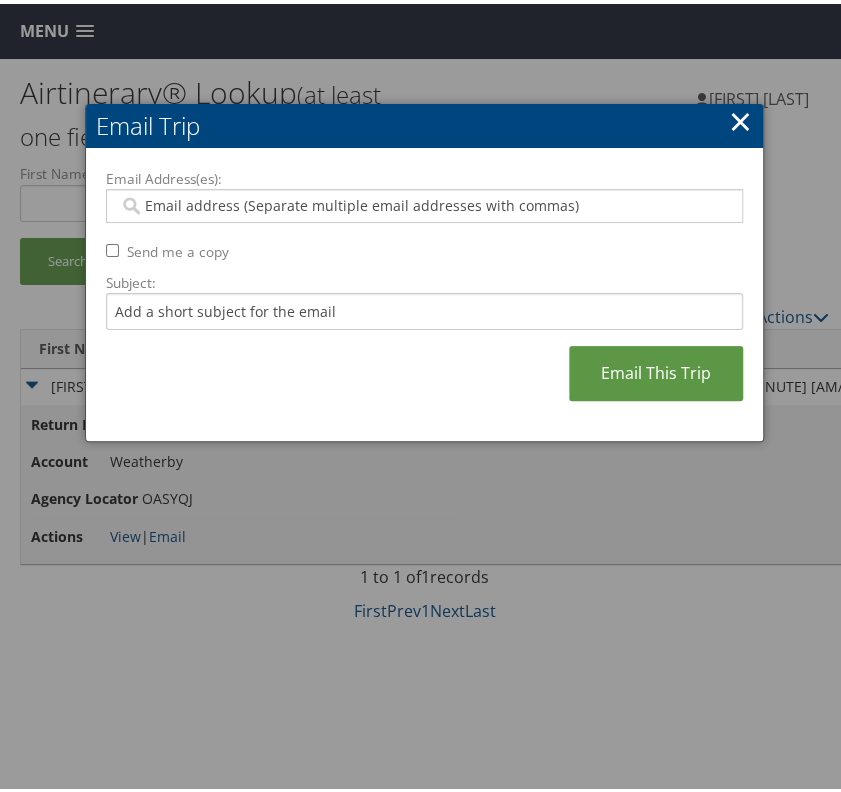 type on "shannan.allen@weatherbyhealthcare.com" 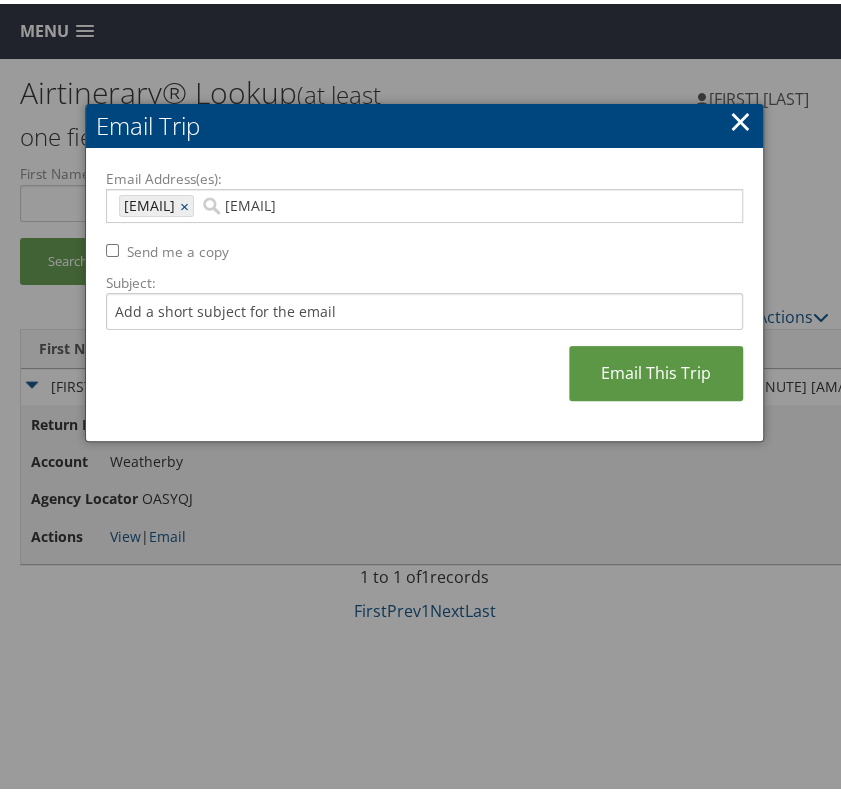 type on "shannan.allen@weatherbyhealthcare.com" 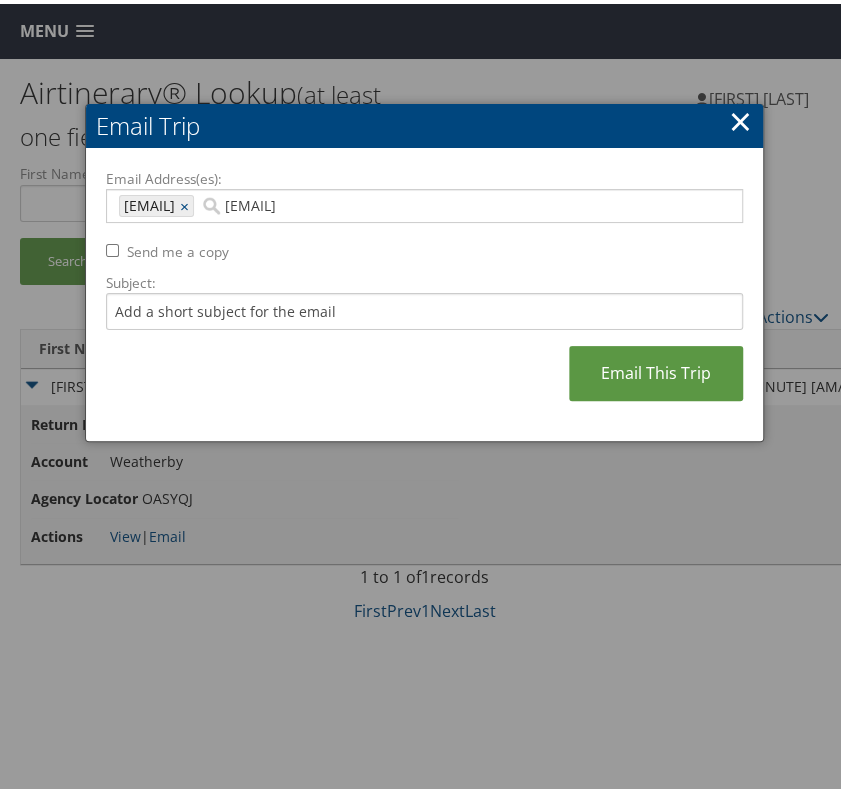 type 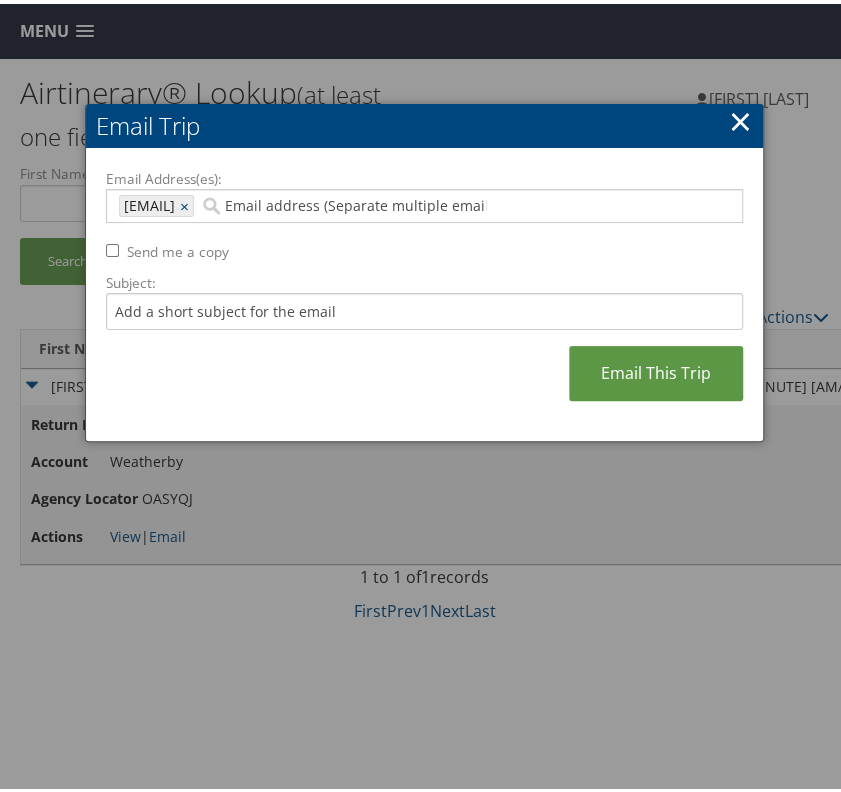 click on "Email Address(es):
shannan.allen@weatherbyhealthcare.com shannan.allen@weatherbyhealthcare.com ×
Send me a copy
Subject:
Email This Trip" at bounding box center [424, 291] 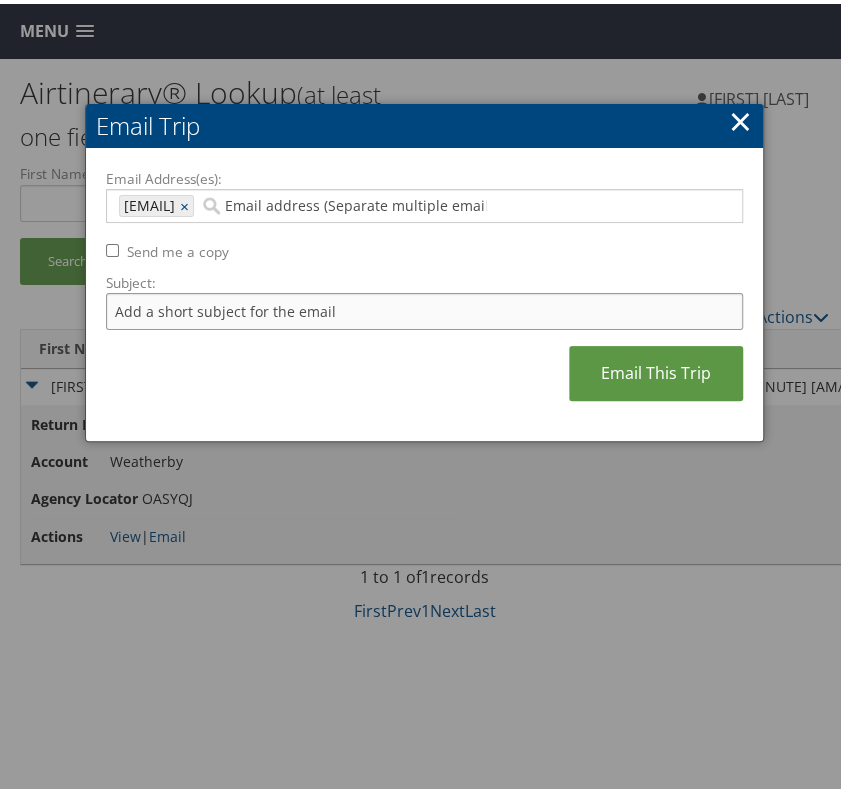 click on "Subject:" at bounding box center (424, 307) 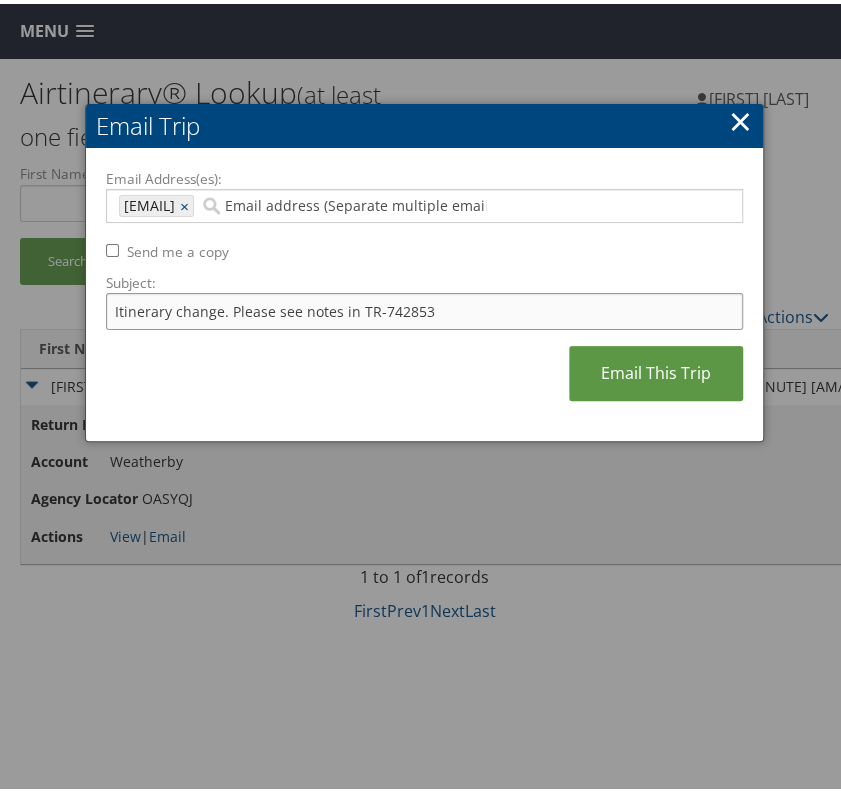 drag, startPoint x: 377, startPoint y: 309, endPoint x: 445, endPoint y: 308, distance: 68.007355 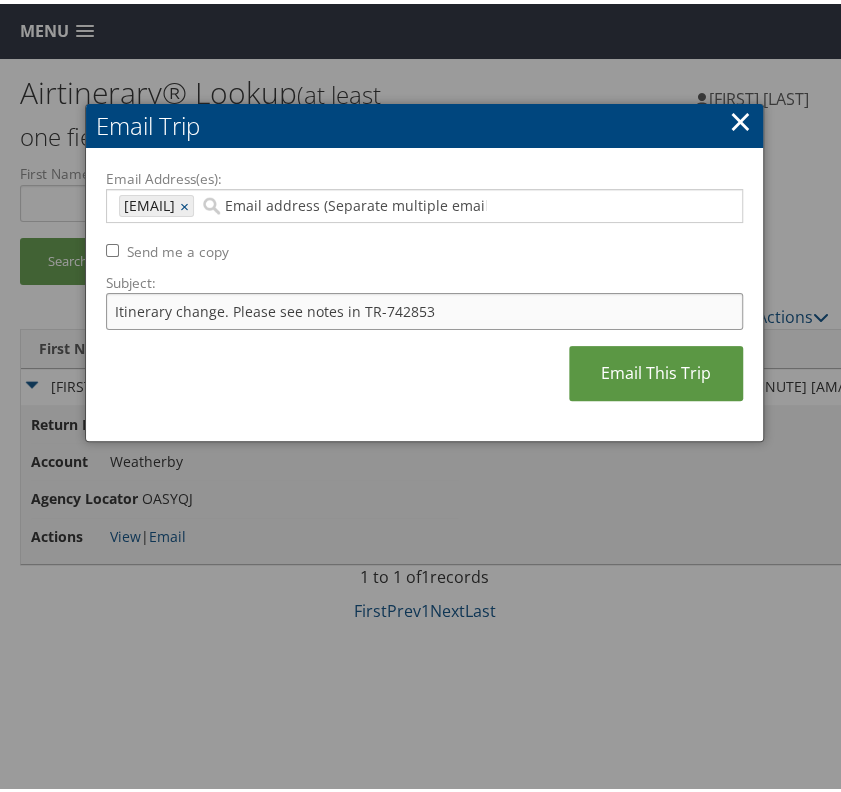 paste on "27552" 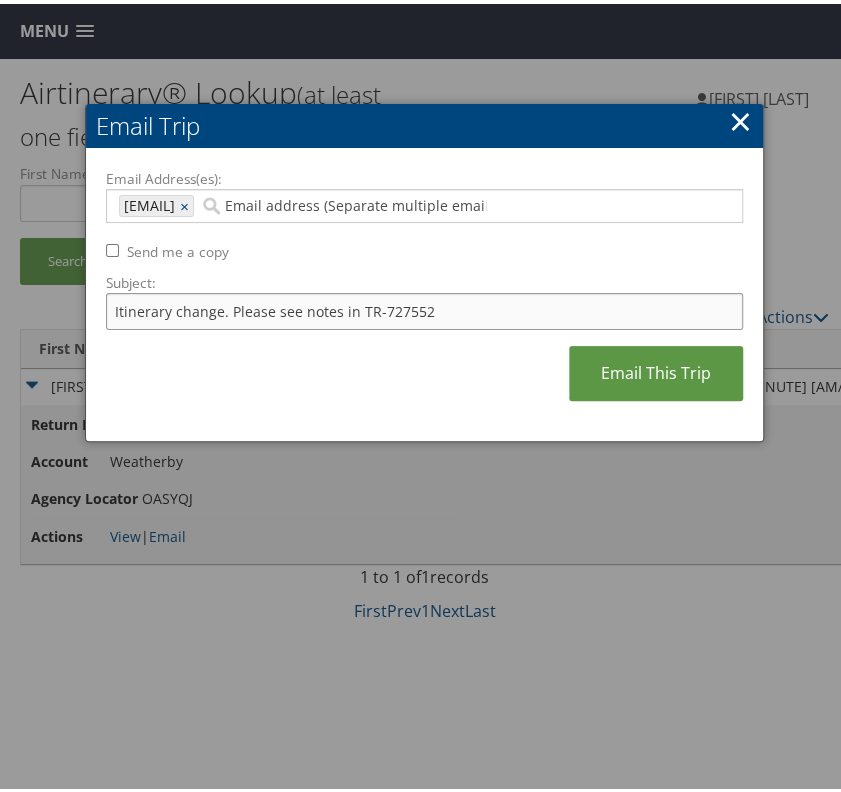 type on "Itinerary change. Please see notes in TR-727552" 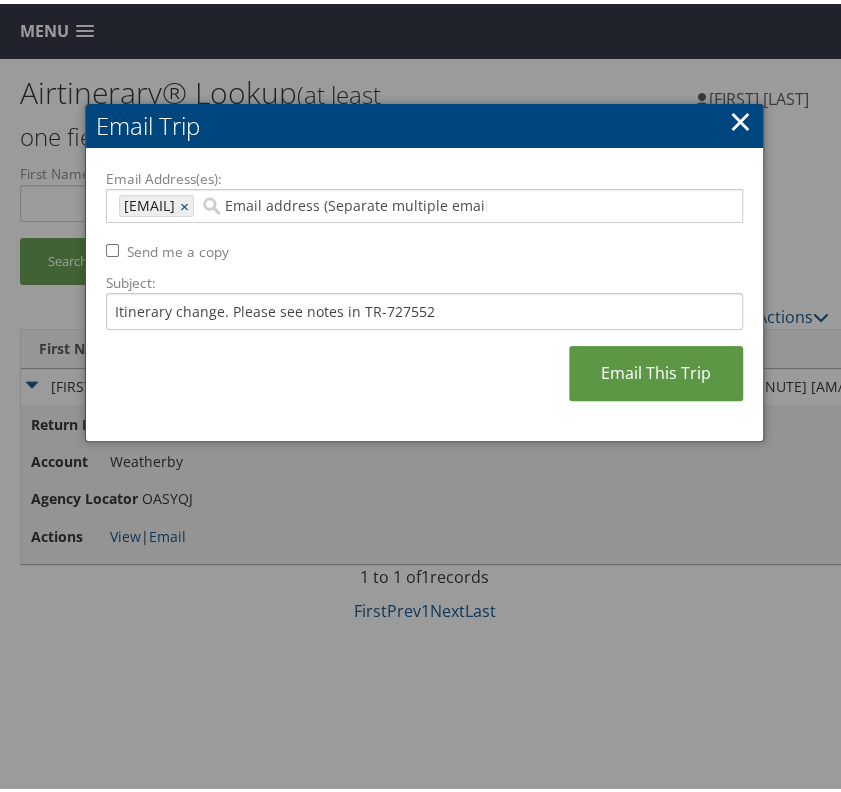 click on "Email Address(es):
shannan.allen@weatherbyhealthcare.com shannan.allen@weatherbyhealthcare.com ×
Send me a copy
Subject:
Itinerary change. Please see notes in TR-727552
Email This Trip" at bounding box center [424, 291] 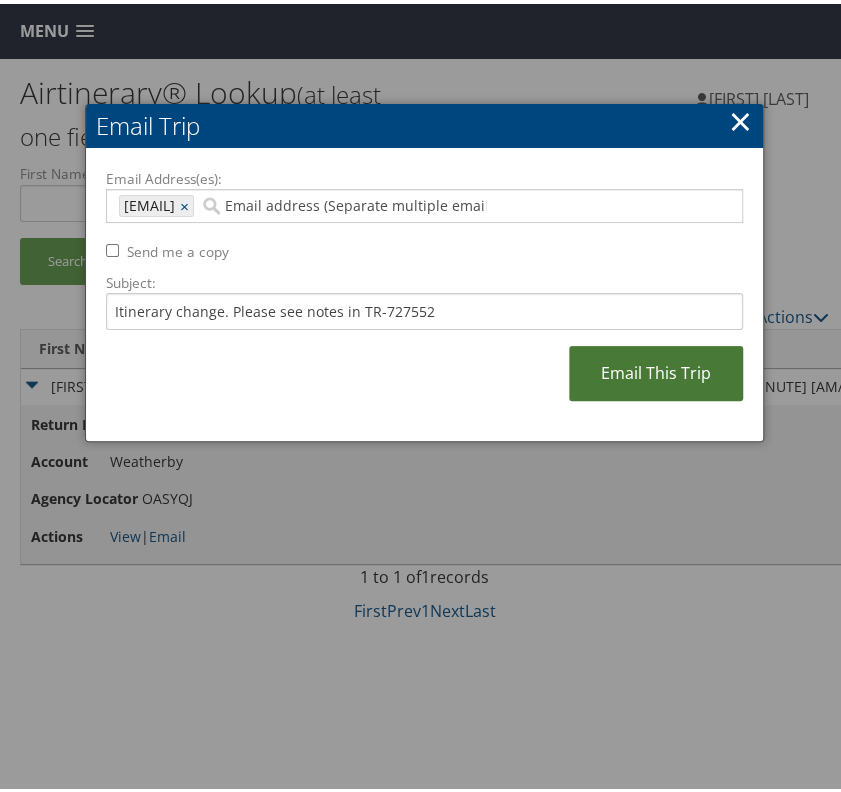 click on "Email This Trip" at bounding box center (656, 369) 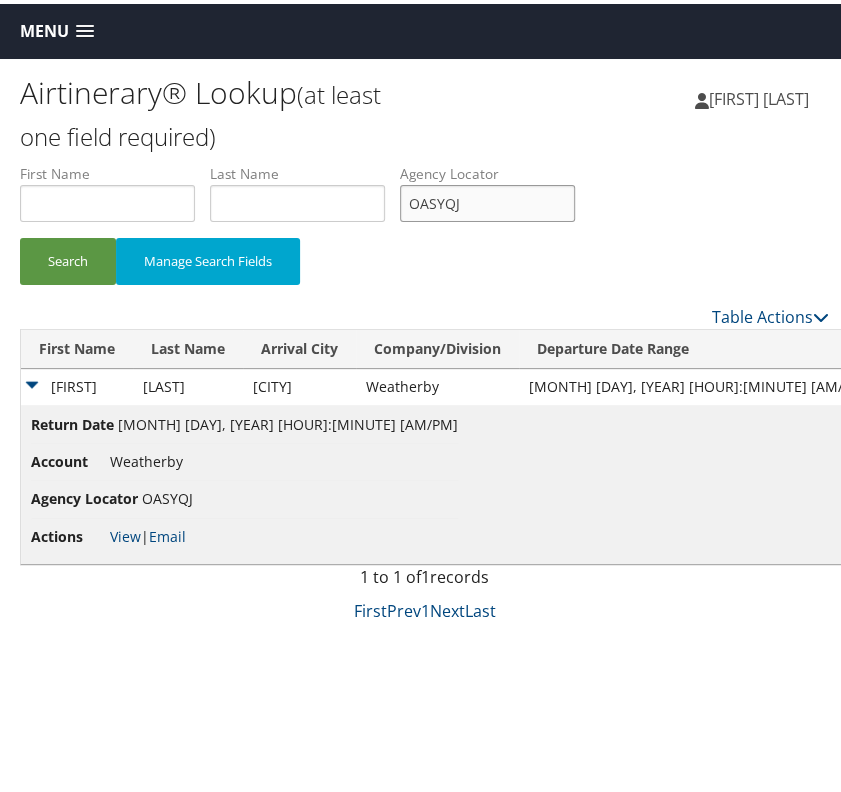 drag, startPoint x: 477, startPoint y: 194, endPoint x: 427, endPoint y: 194, distance: 50 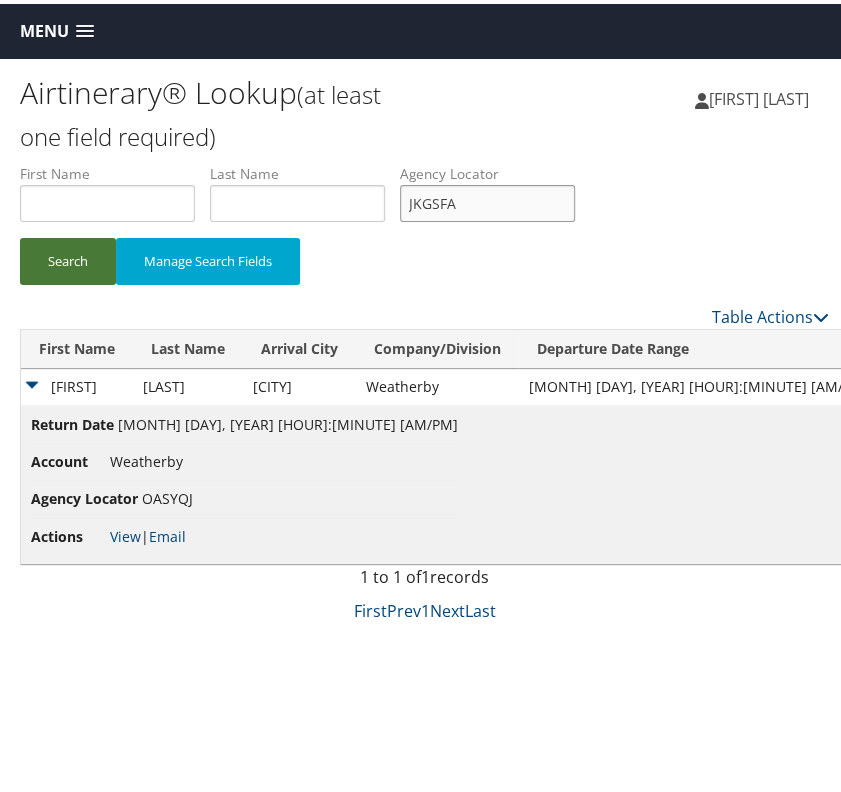 type on "JKGSFA" 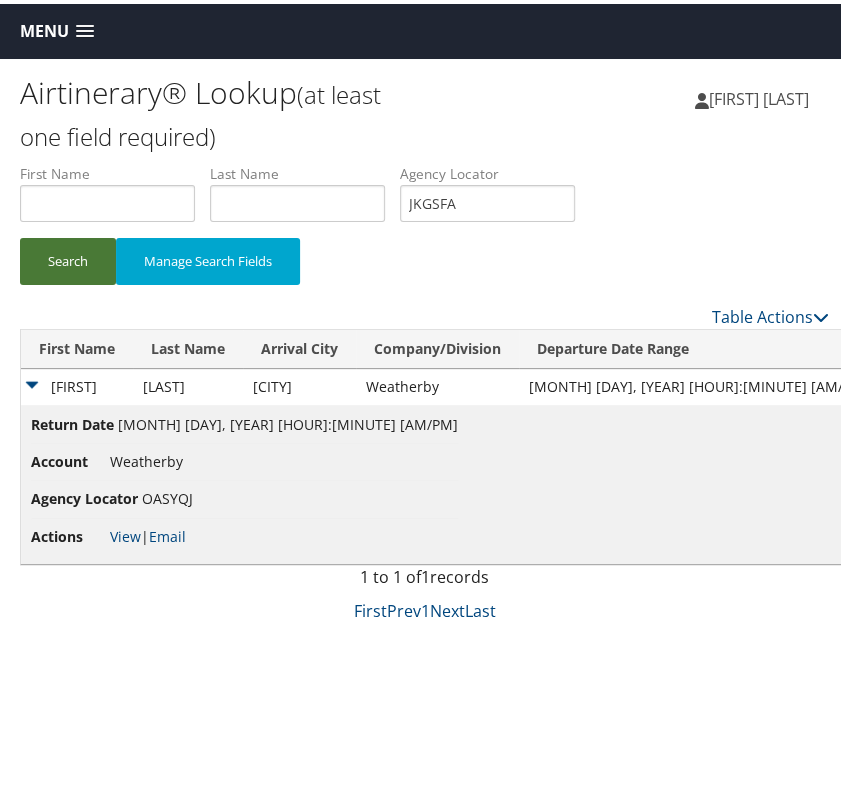 click on "Search" at bounding box center (68, 257) 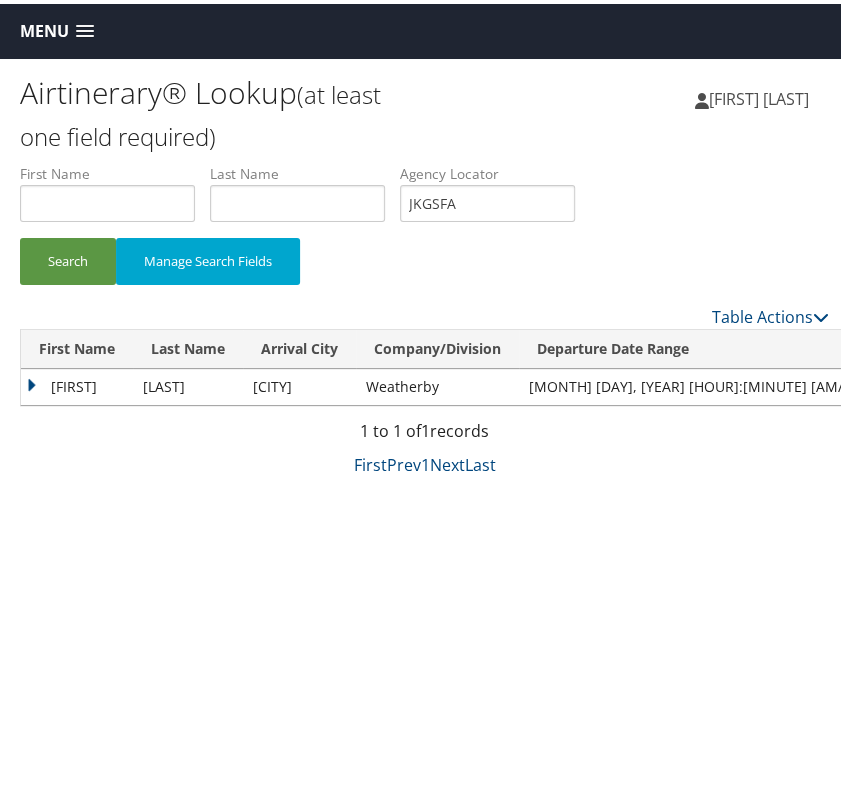 click on "Deepak" at bounding box center (77, 383) 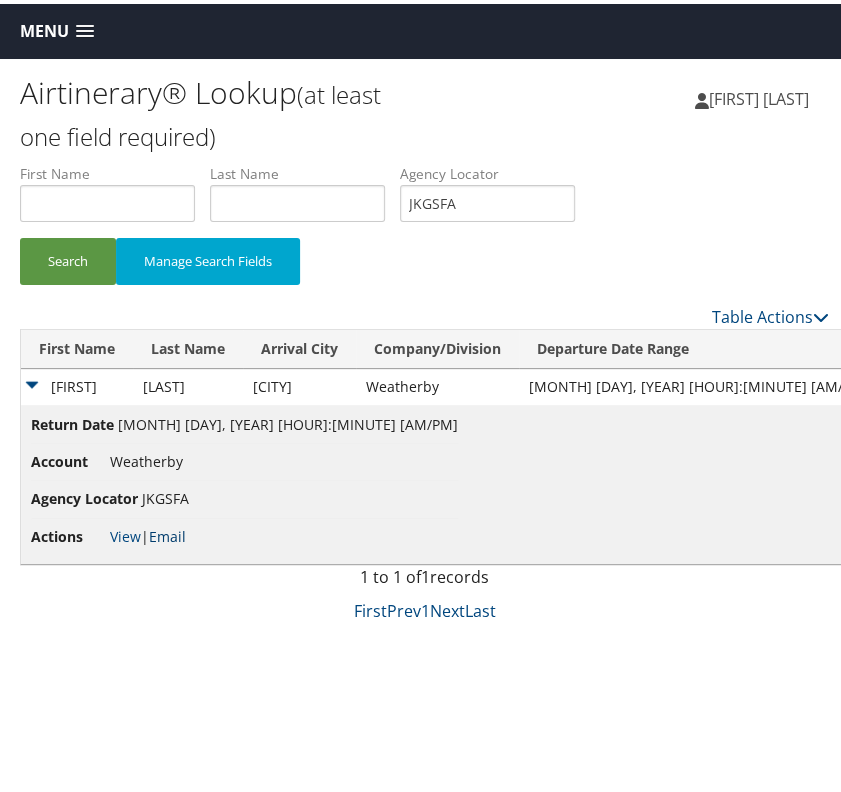 click on "Email" at bounding box center [167, 532] 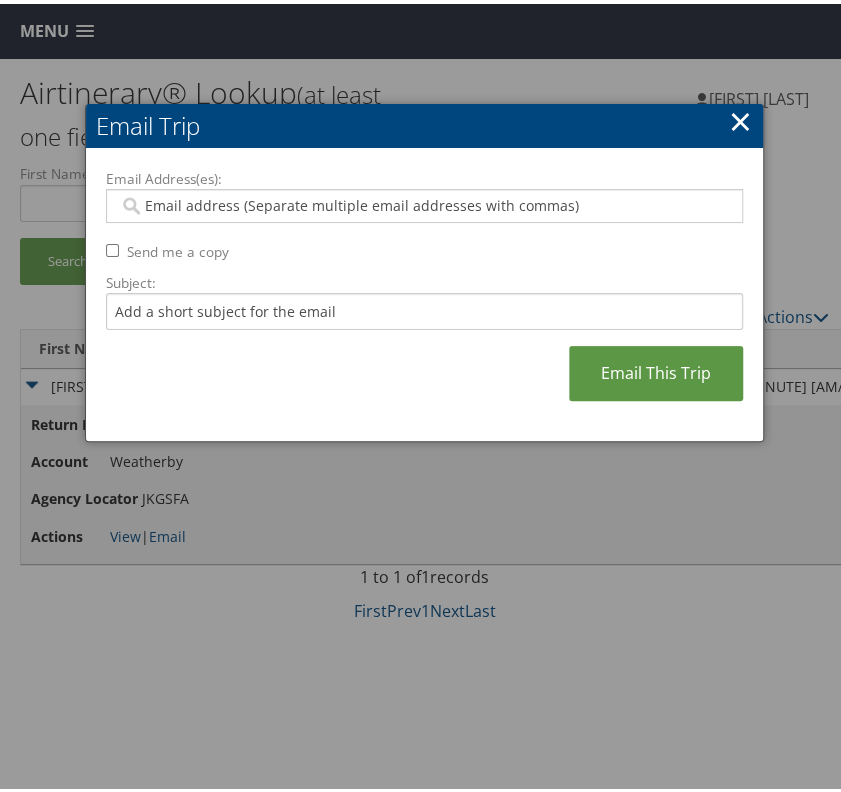 paste on "joanna.king@weatherbyhealthcare.com" 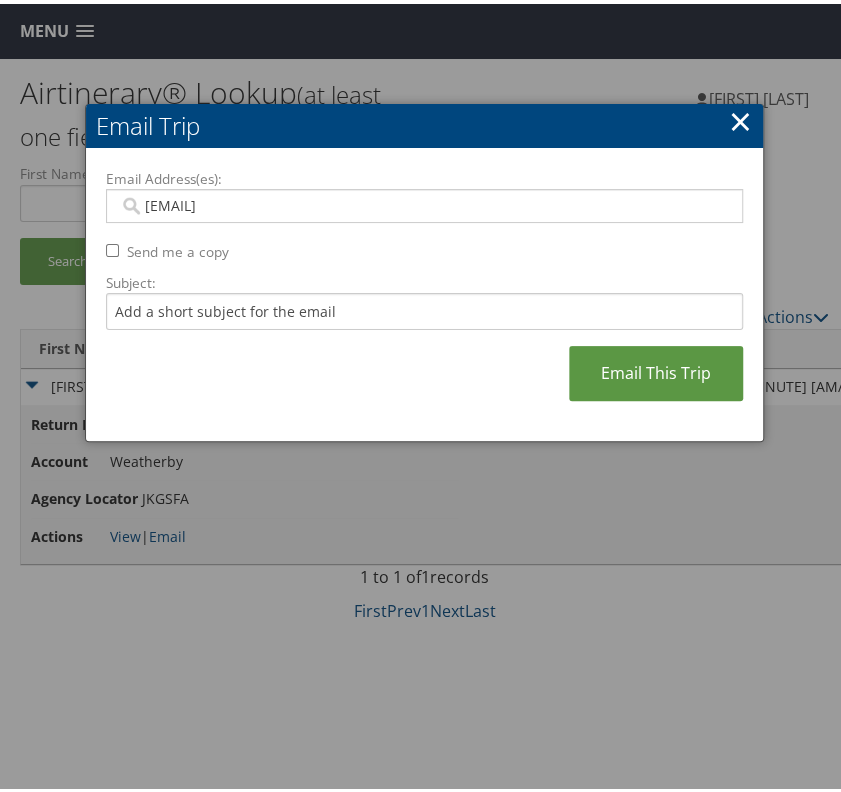 type on "joanna.king@weatherbyhealthcare.com" 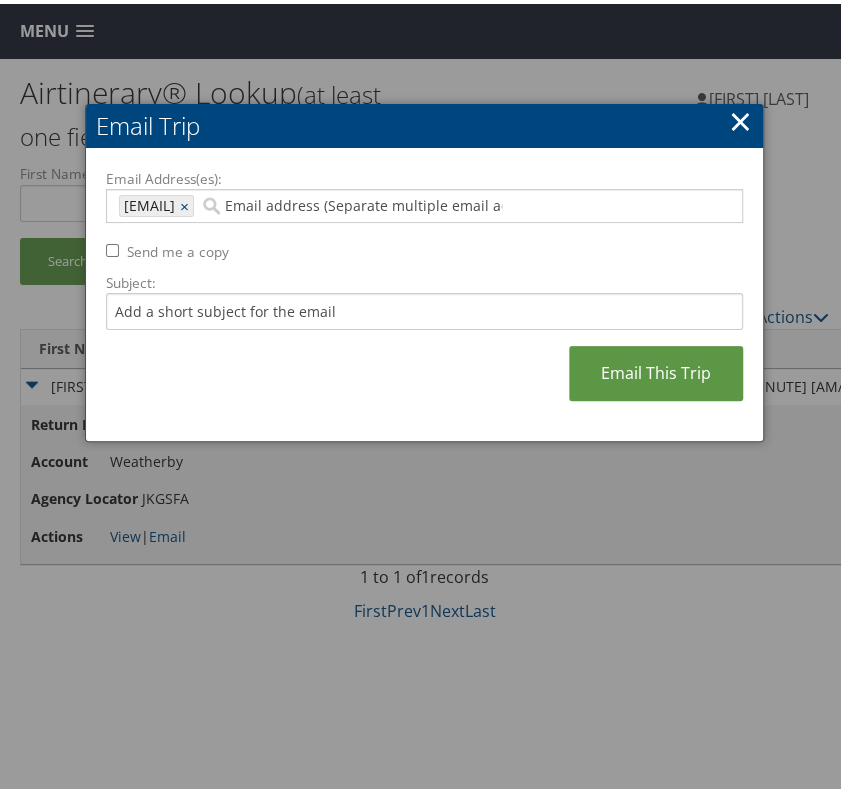 click on "Email Address(es):
joanna.king@weatherbyhealthcare.com joanna.king@weatherbyhealthcare.com ×
Send me a copy
Subject:
Email This Trip" at bounding box center (424, 291) 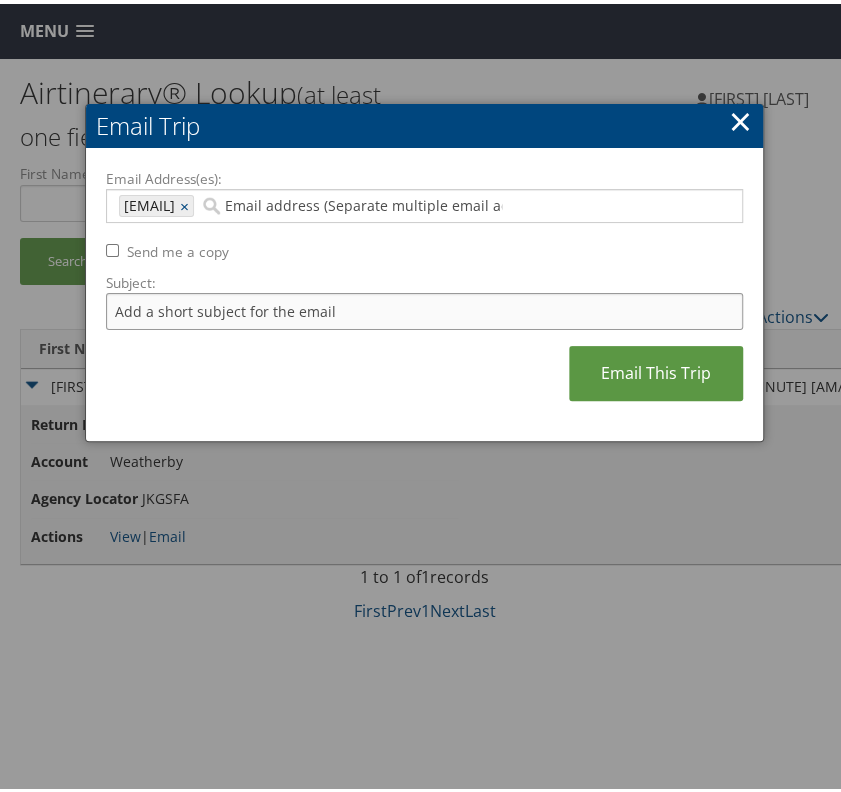 click on "Subject:" at bounding box center [424, 307] 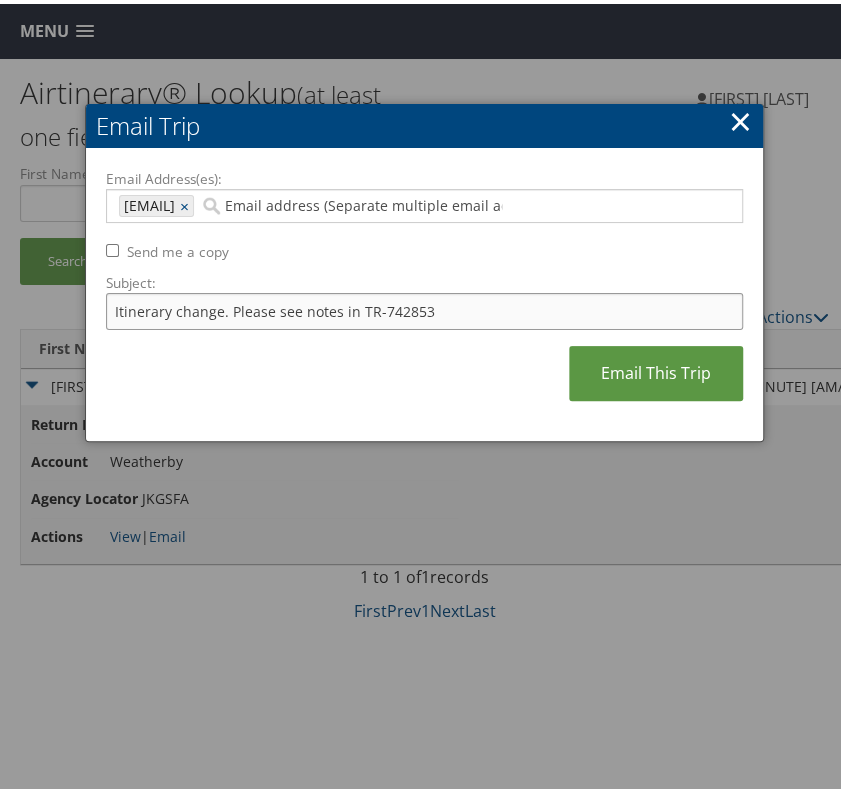 click on "Itinerary change. Please see notes in TR-742853" at bounding box center [424, 307] 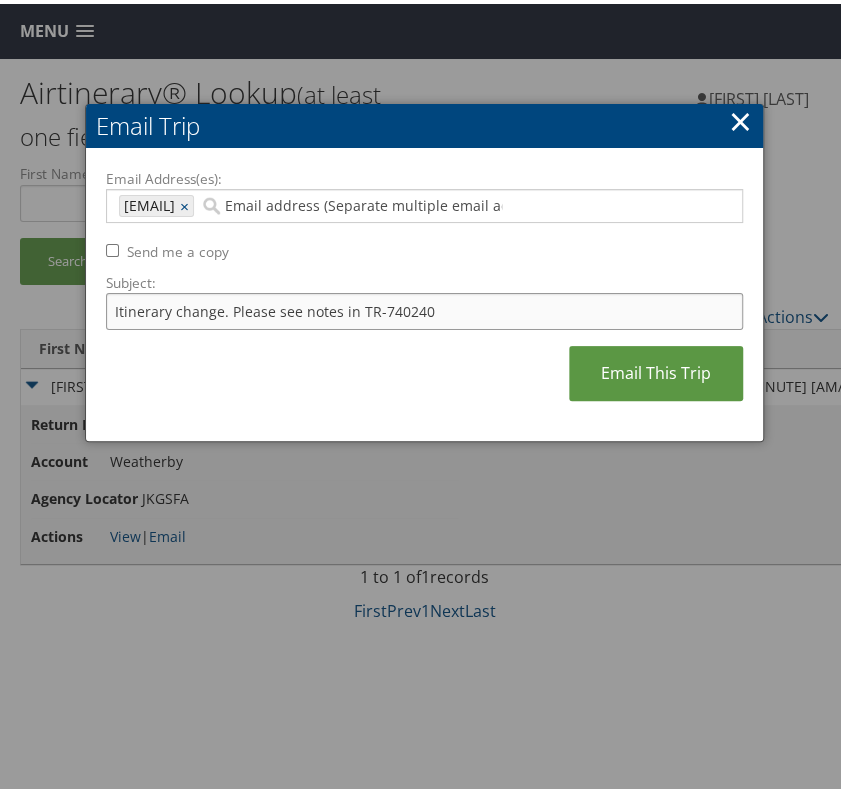 type on "Itinerary change. Please see notes in TR-740240" 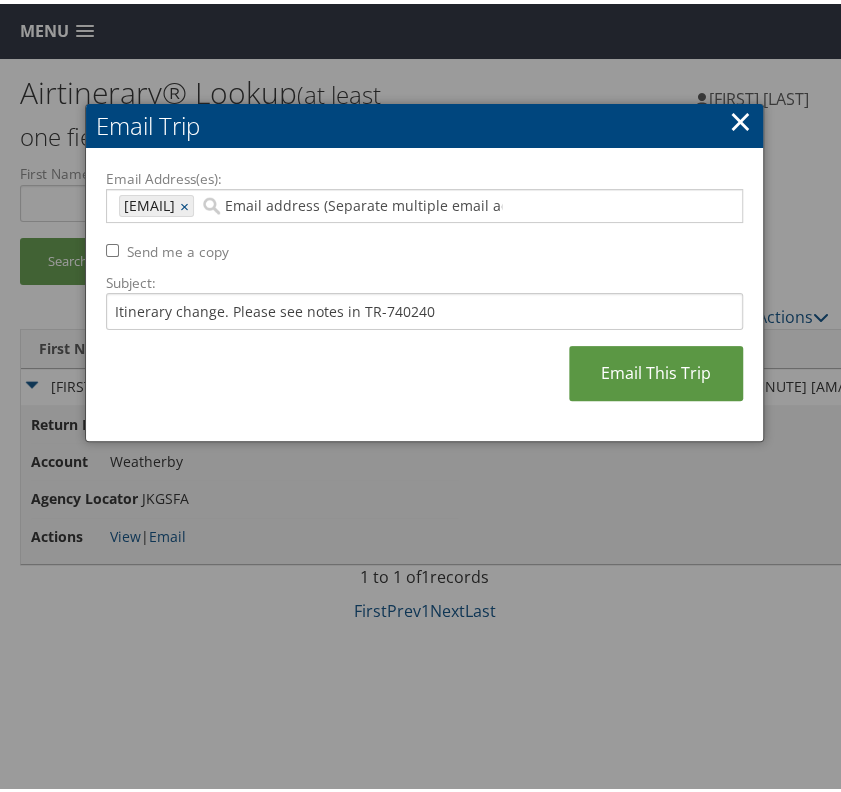 click on "Email Address(es):
joanna.king@weatherbyhealthcare.com joanna.king@weatherbyhealthcare.com ×
Send me a copy
Subject:
Itinerary change. Please see notes in TR-740240
Email This Trip" at bounding box center (424, 291) 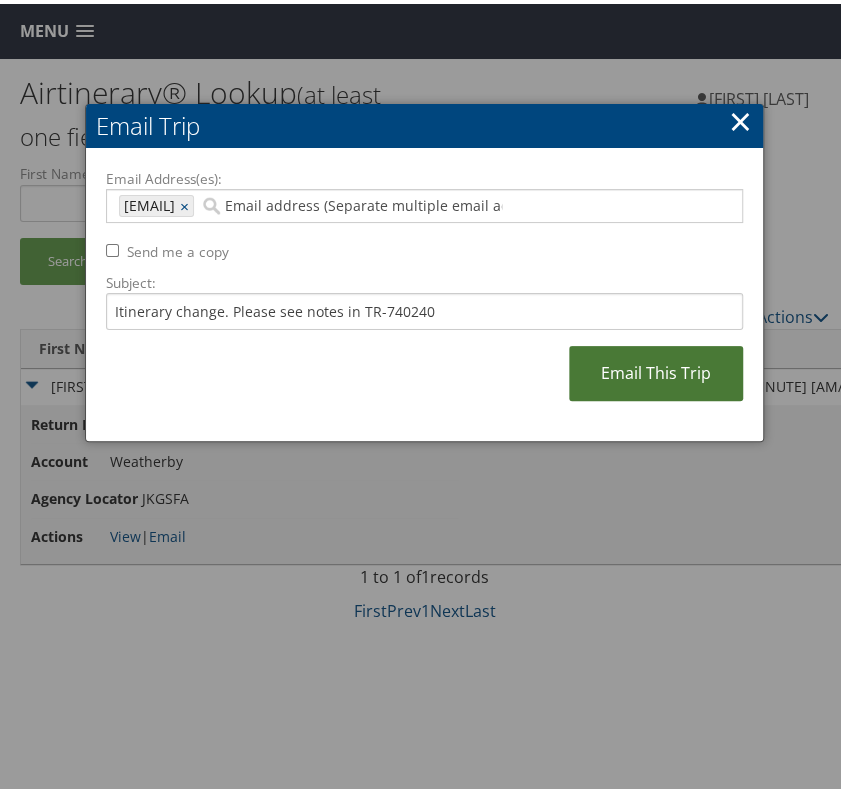 click on "Email This Trip" at bounding box center [656, 369] 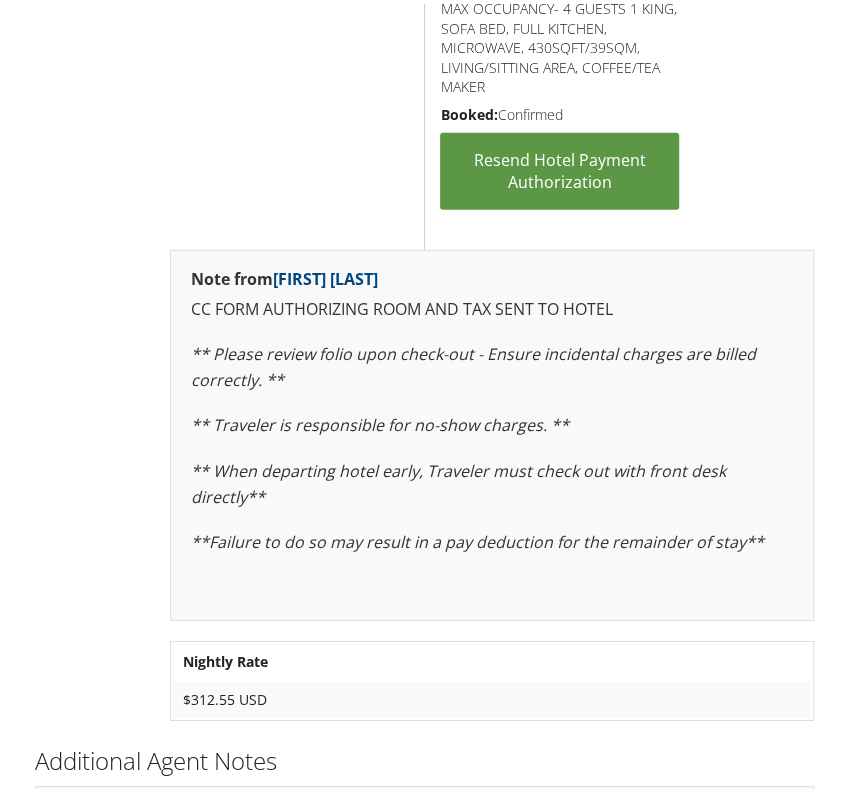 scroll, scrollTop: 2162, scrollLeft: 0, axis: vertical 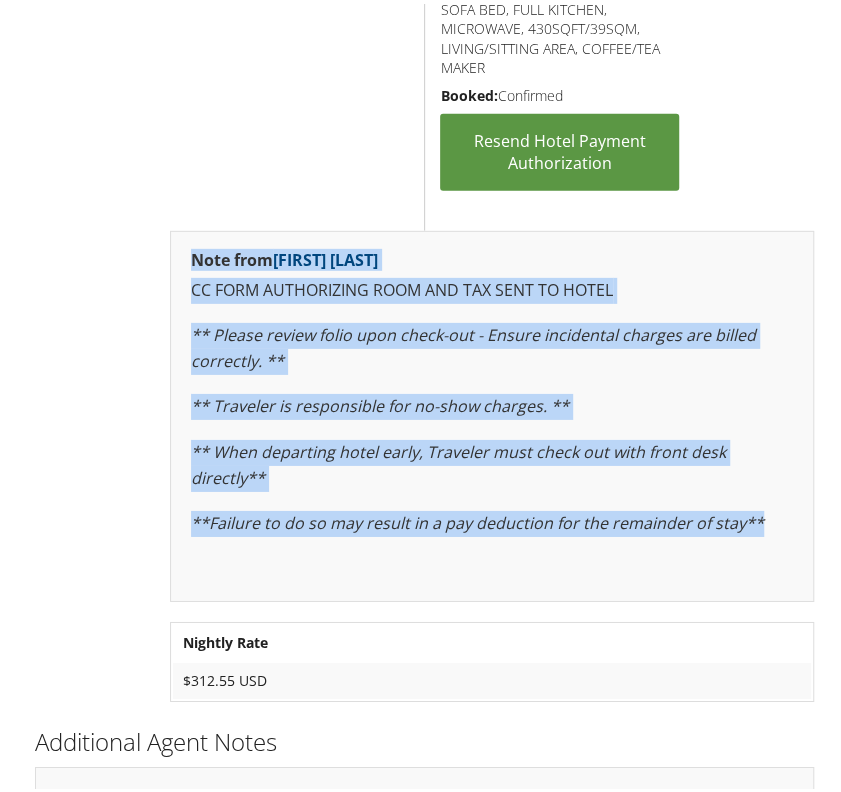 drag, startPoint x: 192, startPoint y: 256, endPoint x: 747, endPoint y: 550, distance: 628.0613 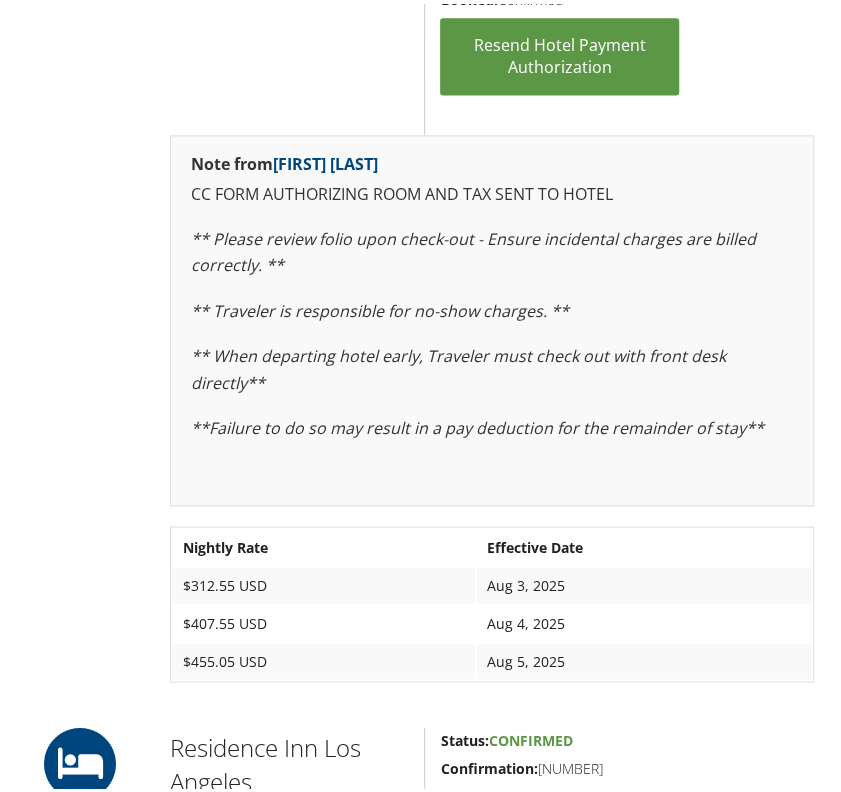 scroll, scrollTop: 362, scrollLeft: 0, axis: vertical 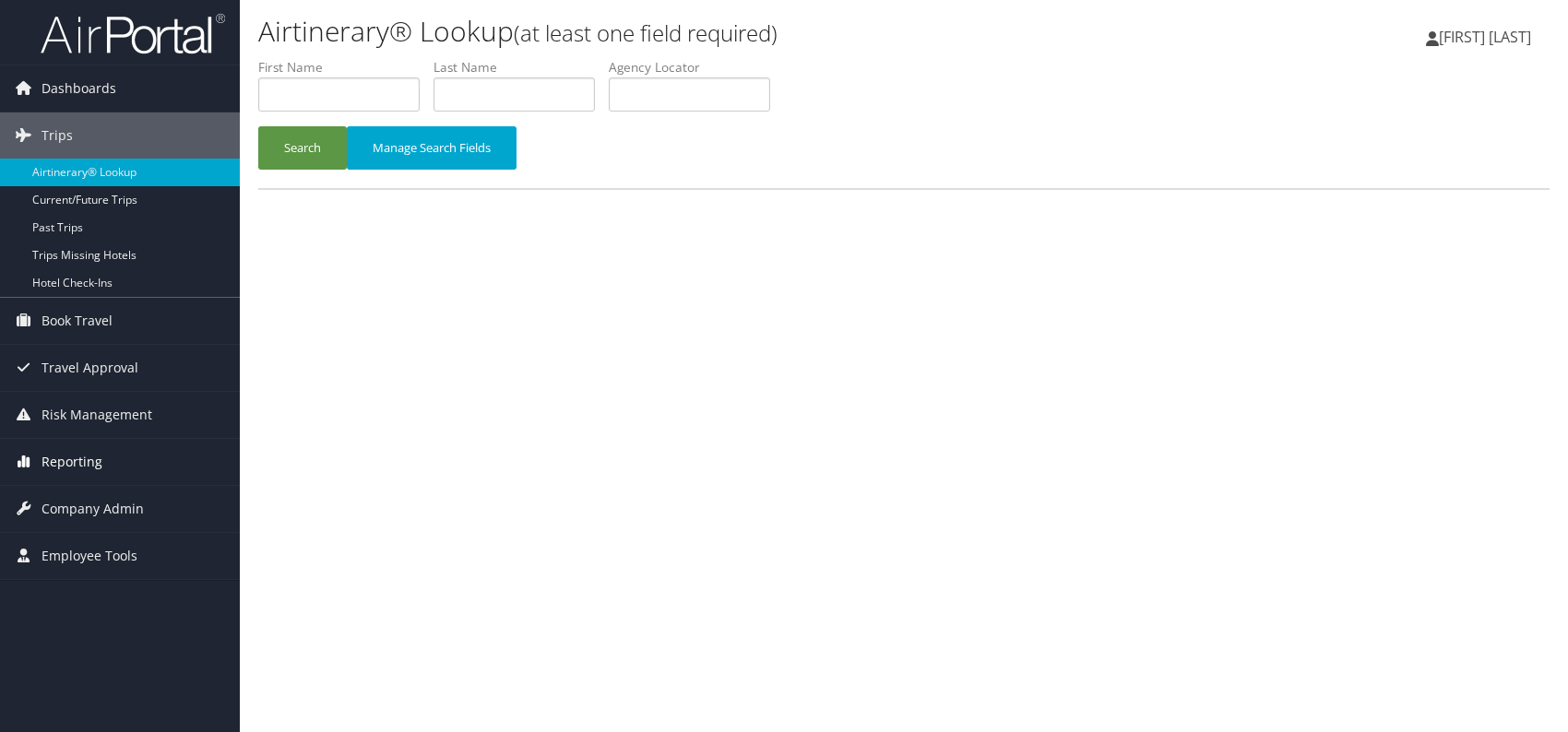 click on "Reporting" at bounding box center (72, 462) 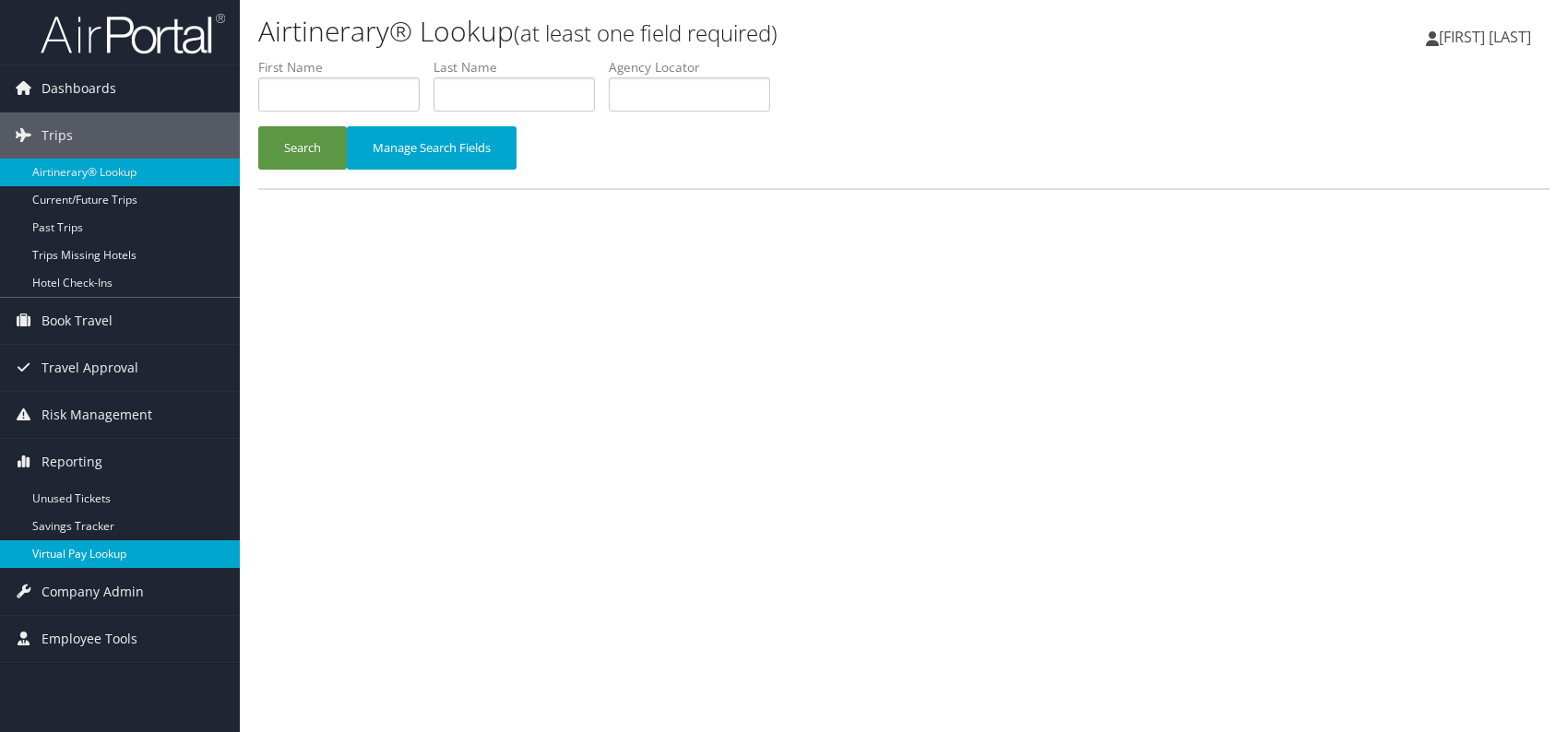 click on "Virtual Pay Lookup" at bounding box center [120, 554] 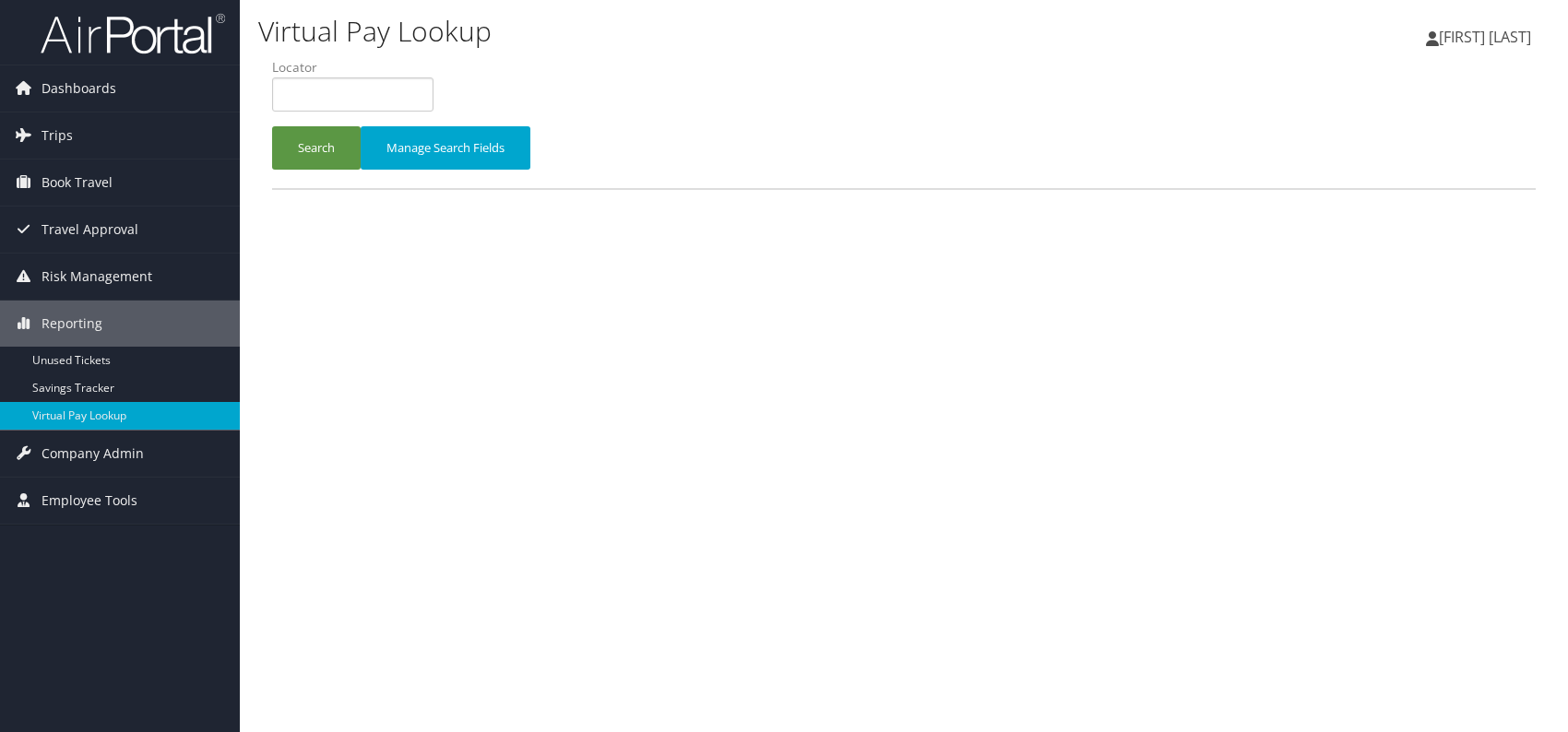 scroll, scrollTop: 0, scrollLeft: 0, axis: both 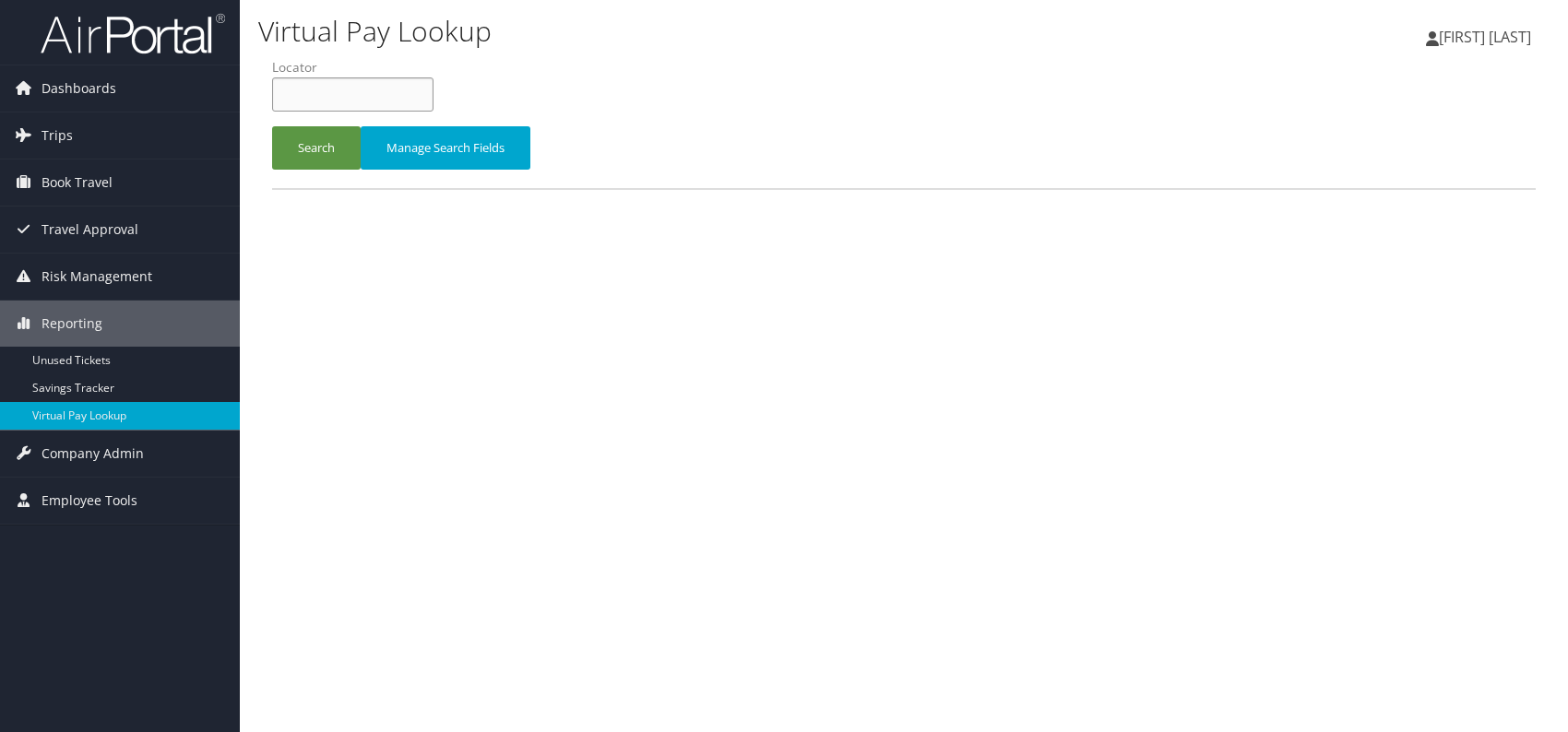paste on "AWMYVK" 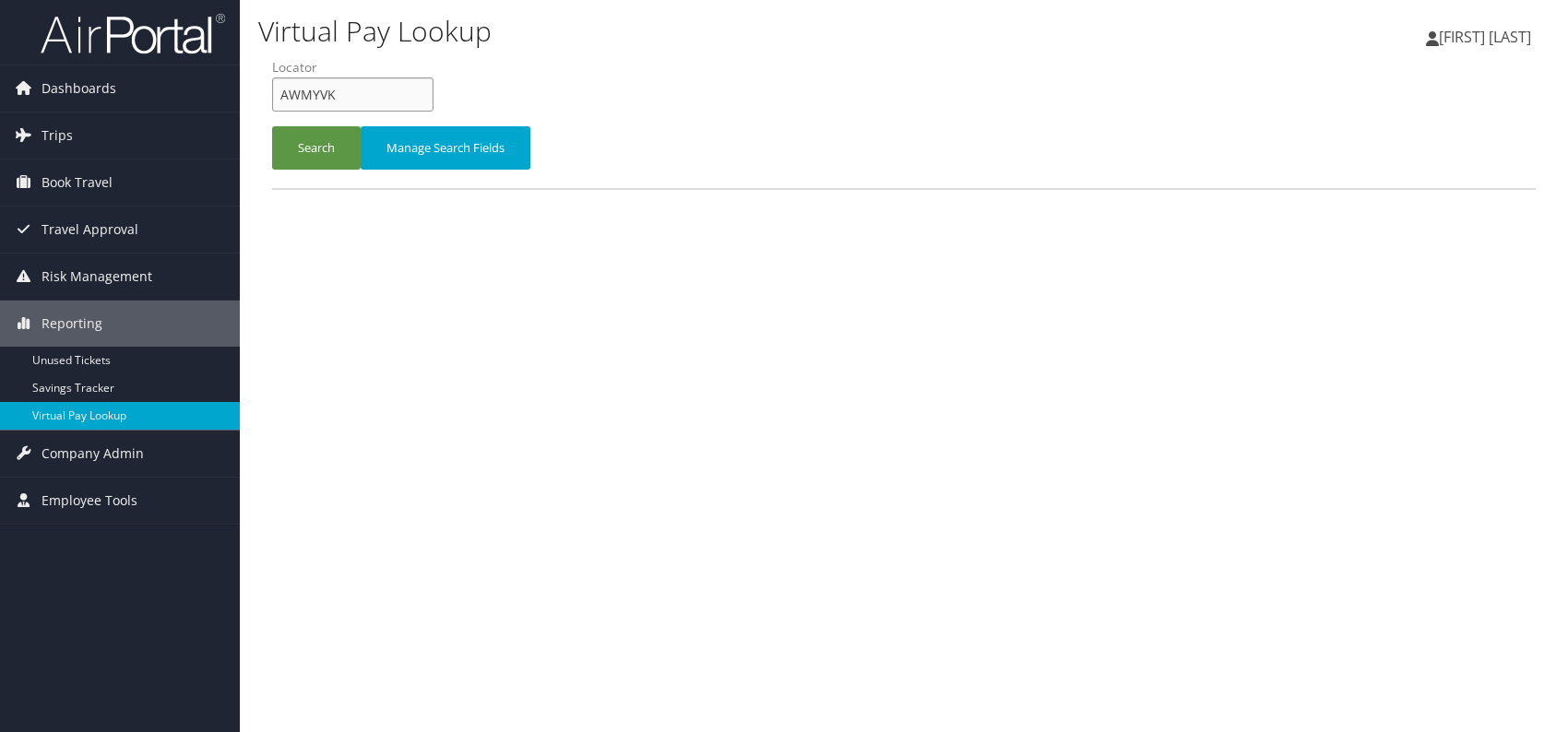 click on "AWMYVK" at bounding box center [352, 94] 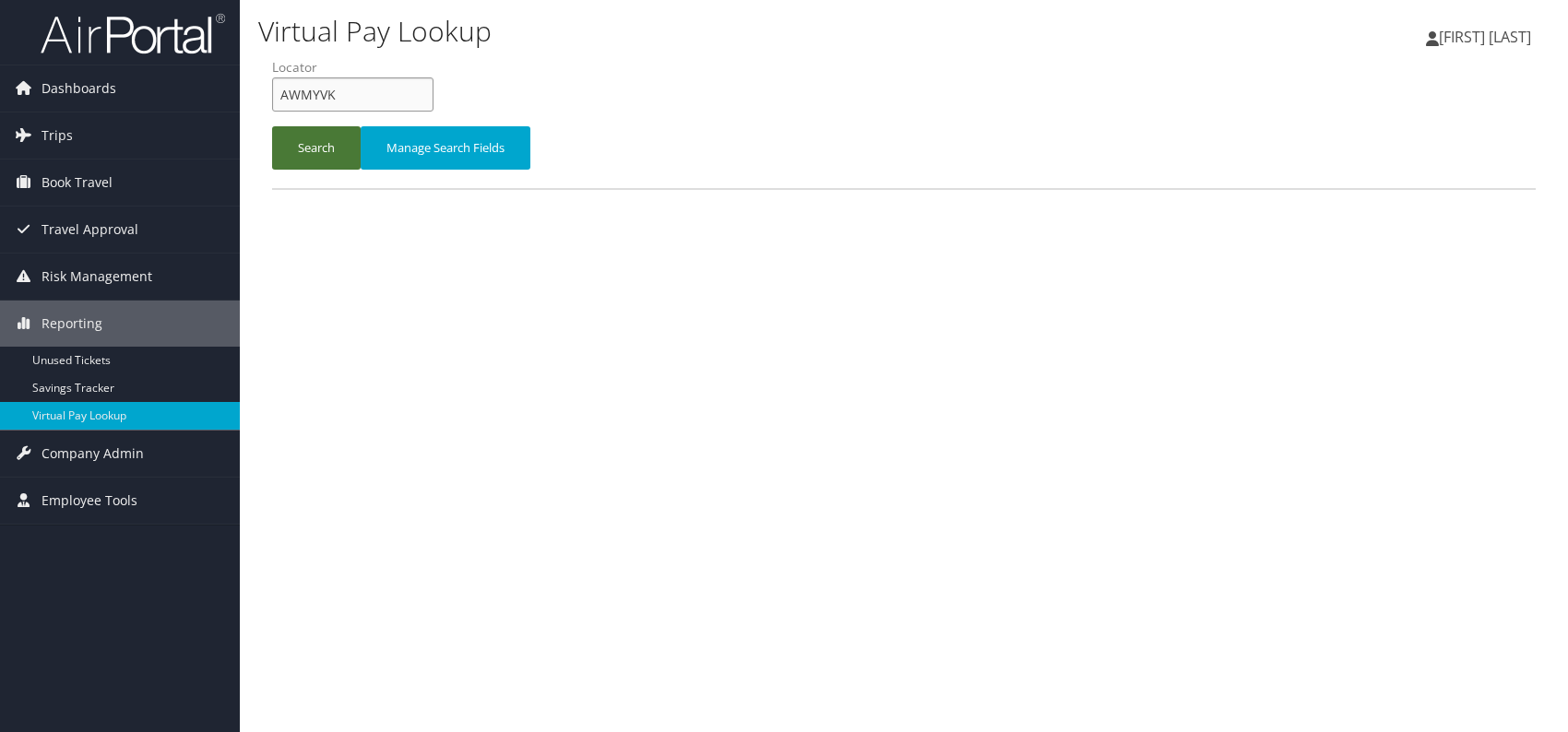 type on "AWMYVK" 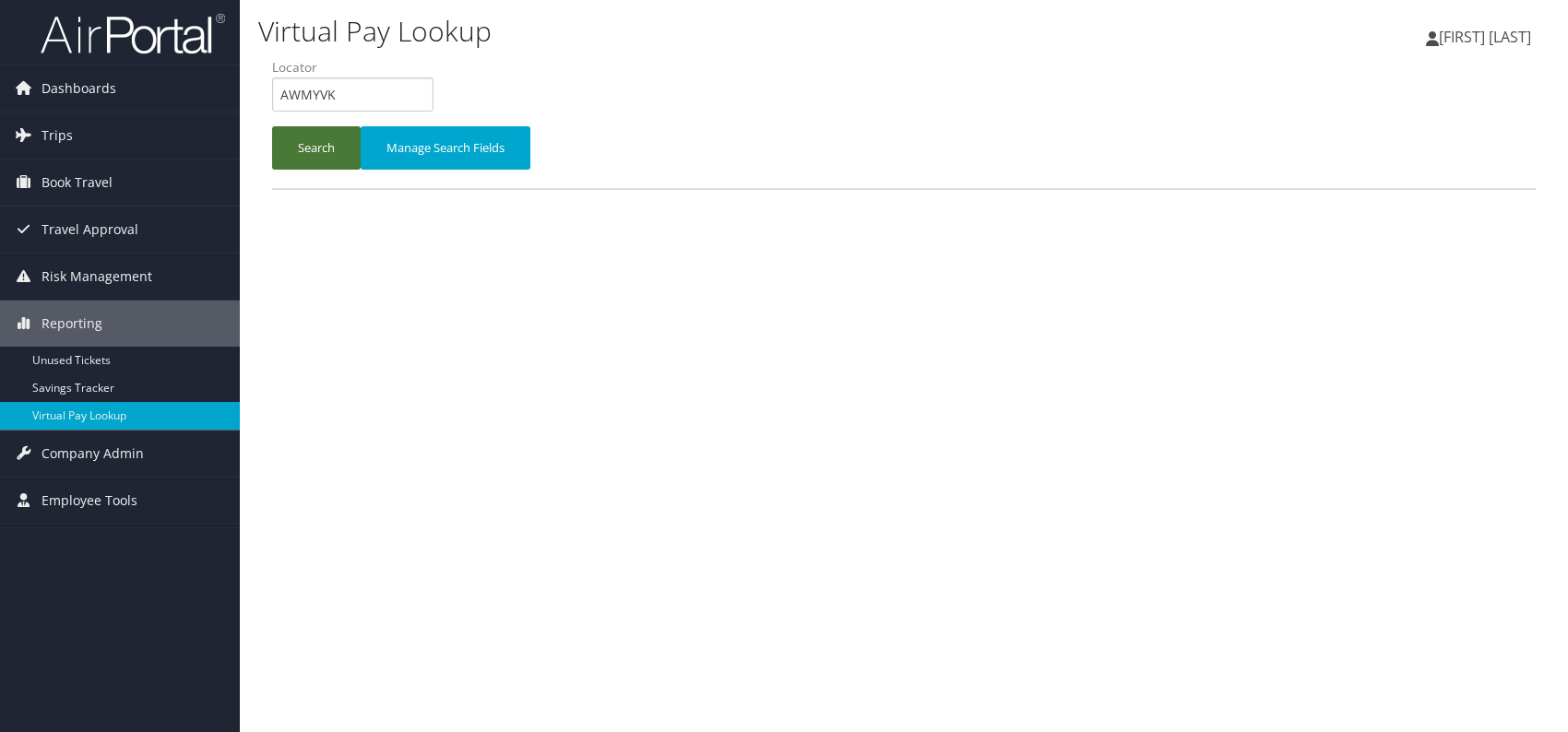 click on "Search" at bounding box center (316, 148) 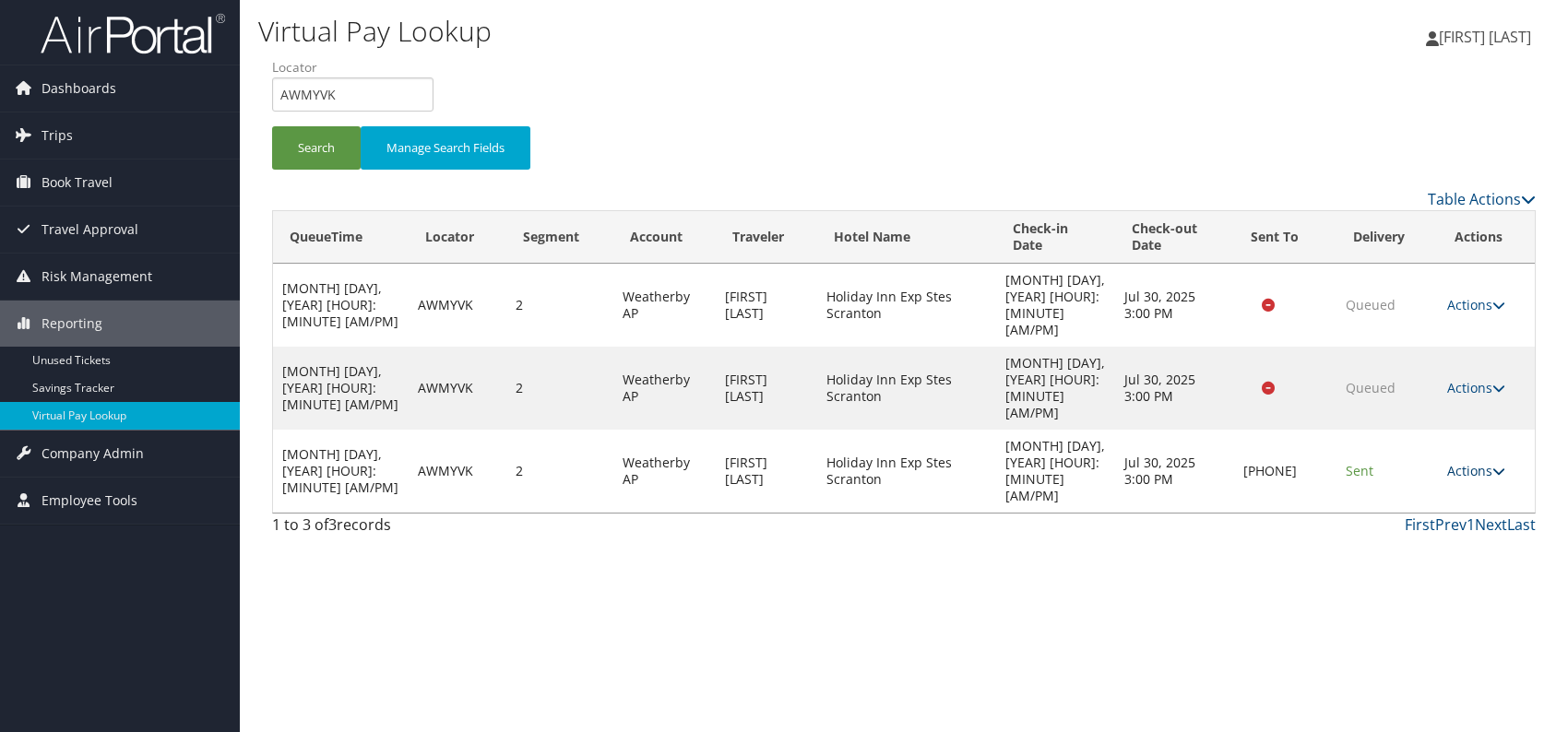 click on "Actions" at bounding box center [1476, 470] 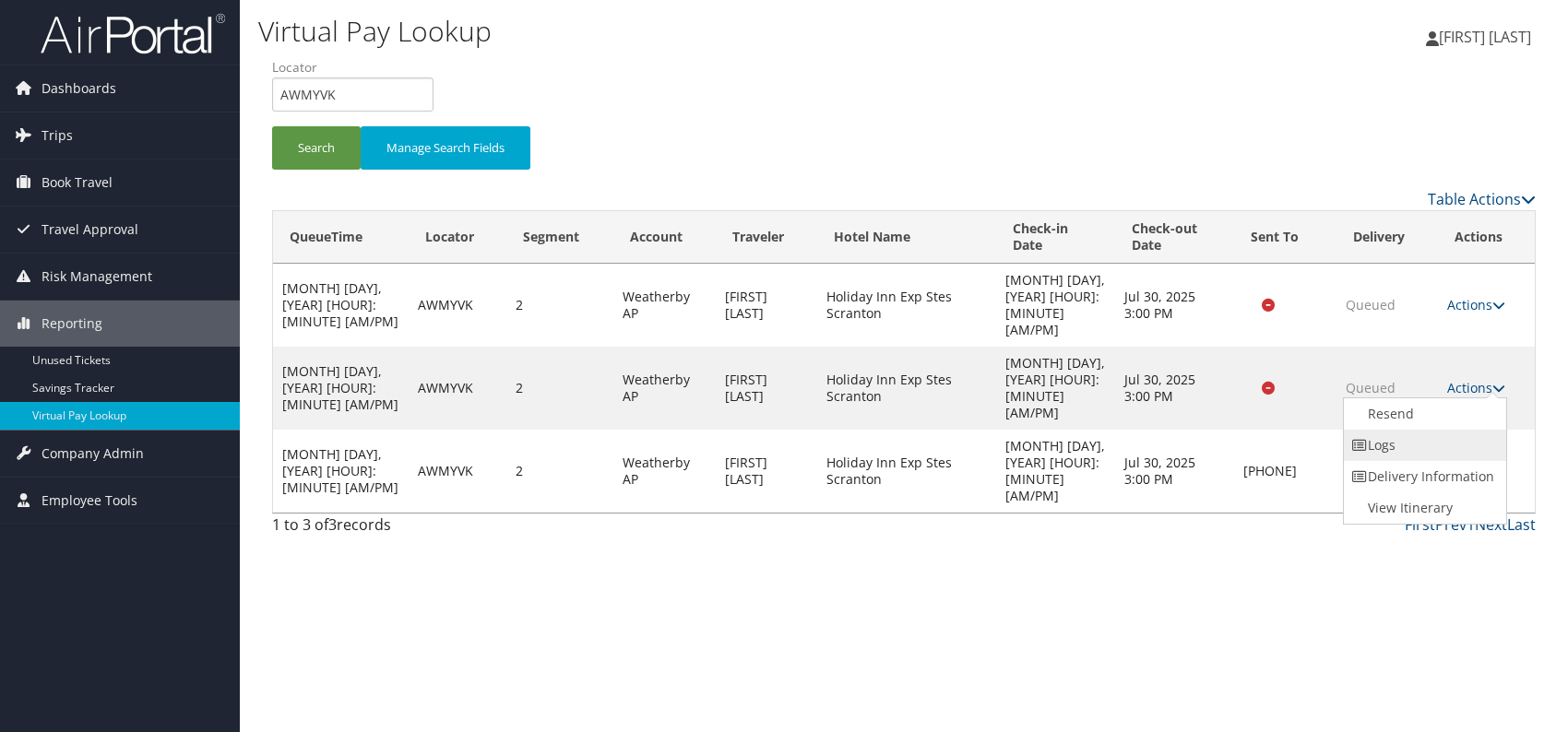 click on "Logs" at bounding box center [1422, 445] 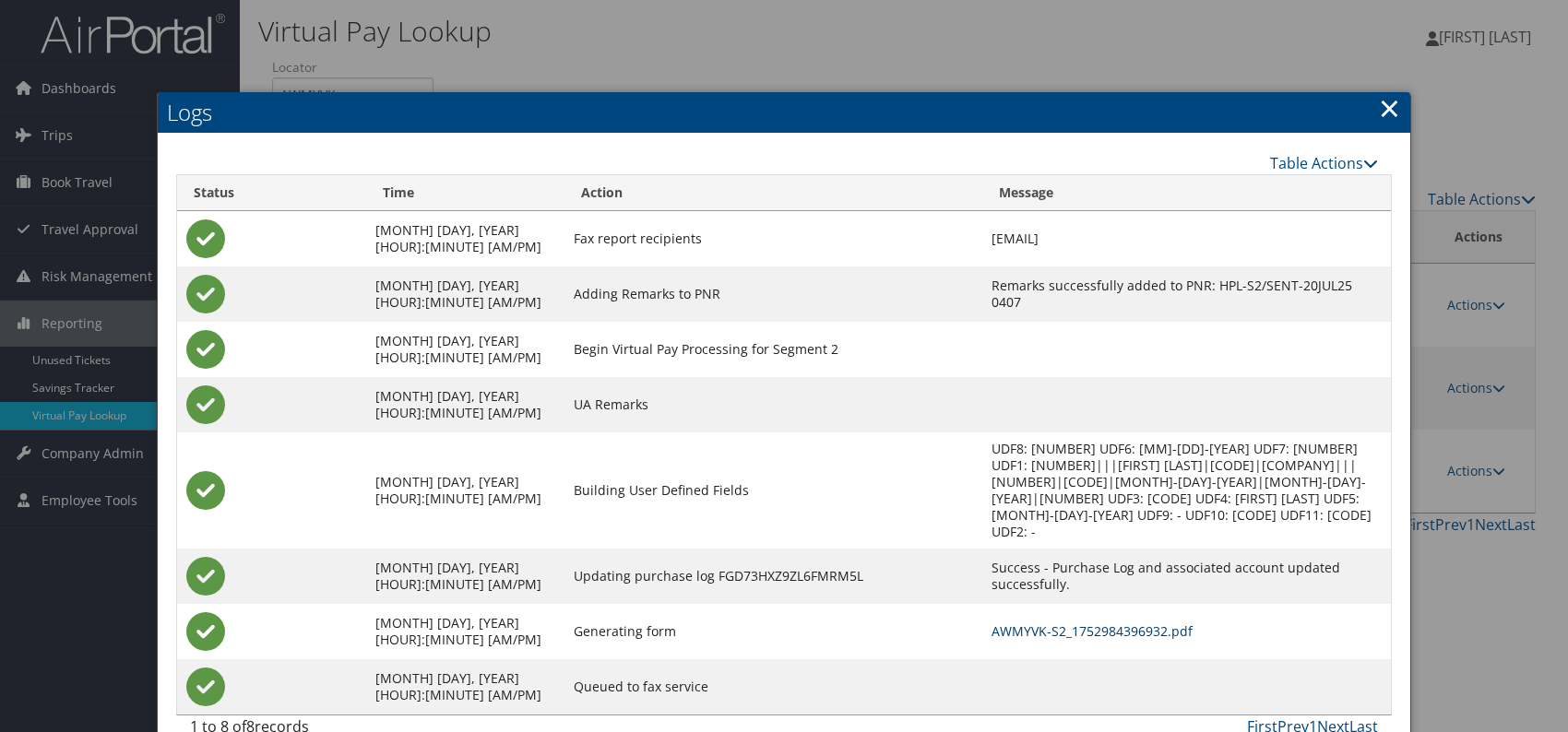 click on "AWMYVK-S2_1752984396932.pdf" at bounding box center (1092, 631) 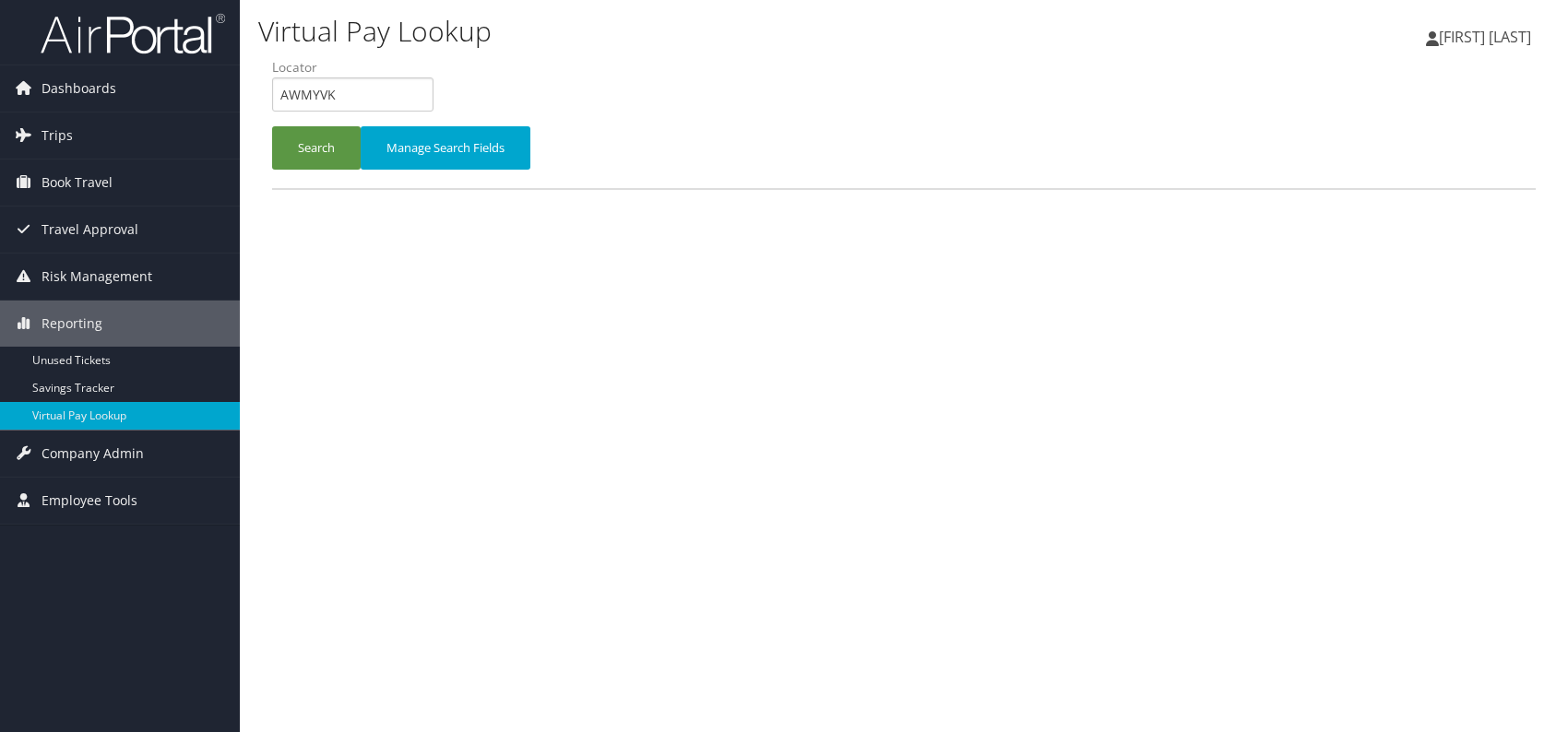scroll, scrollTop: 0, scrollLeft: 0, axis: both 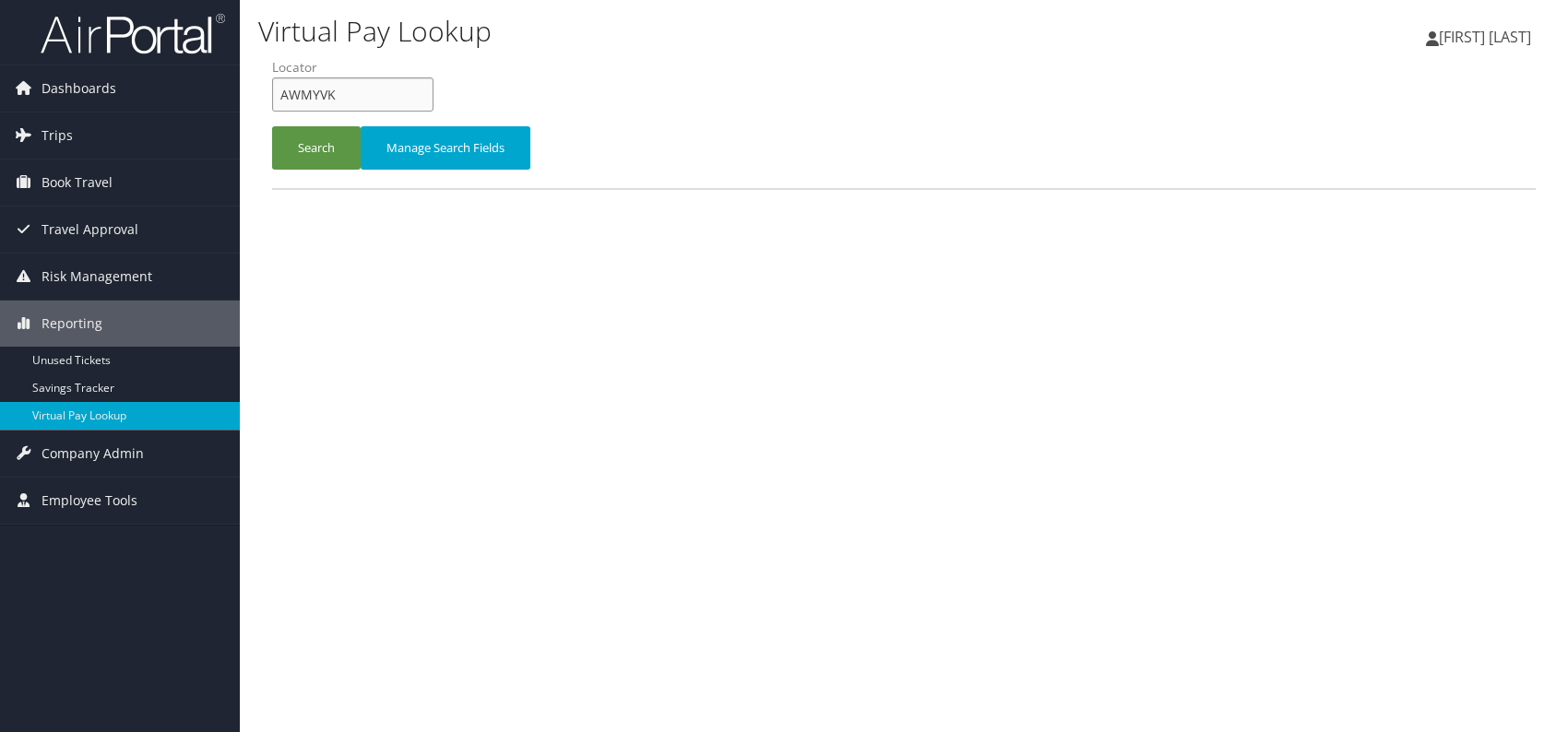 drag, startPoint x: 327, startPoint y: 91, endPoint x: 281, endPoint y: 96, distance: 46.27094 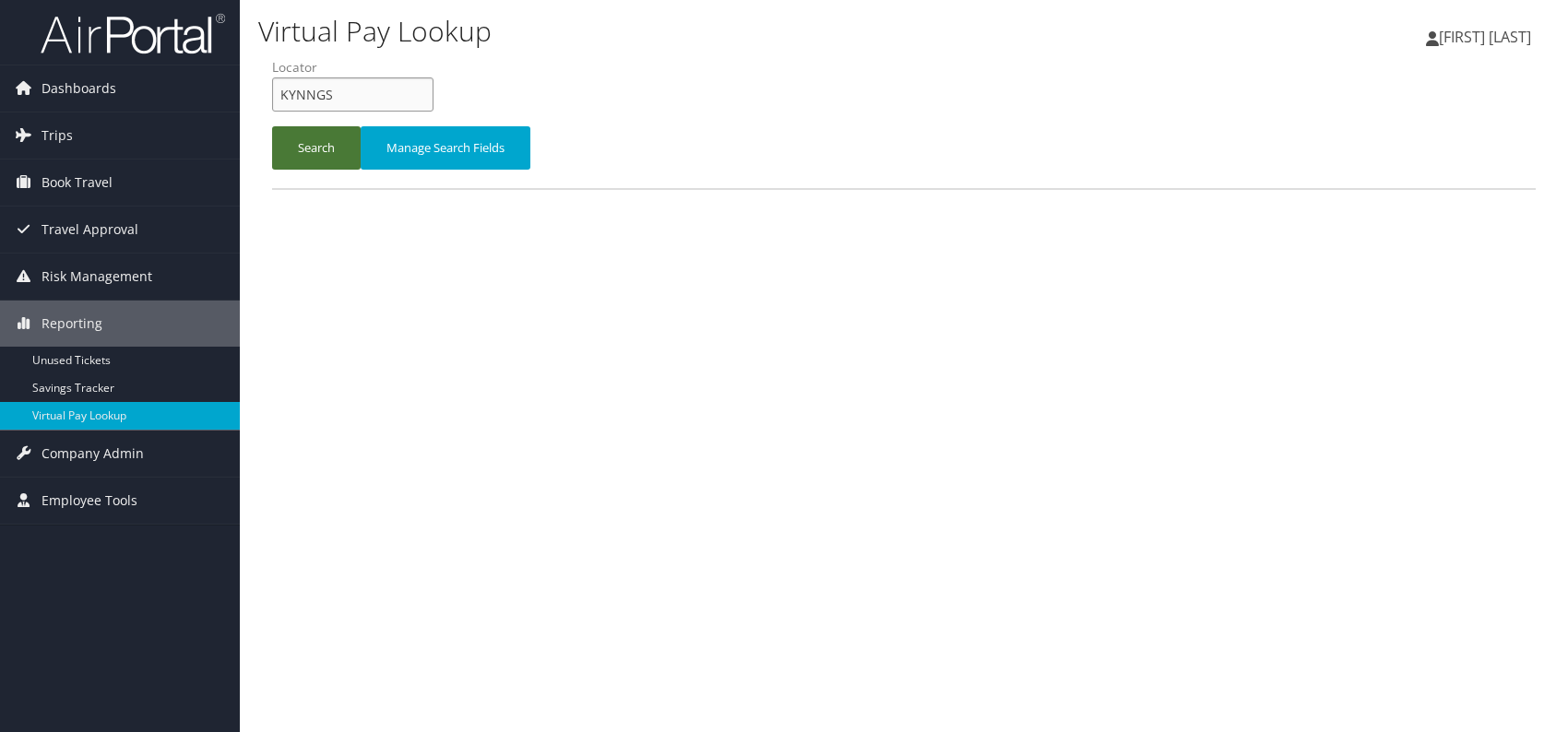 type on "KYNNGS" 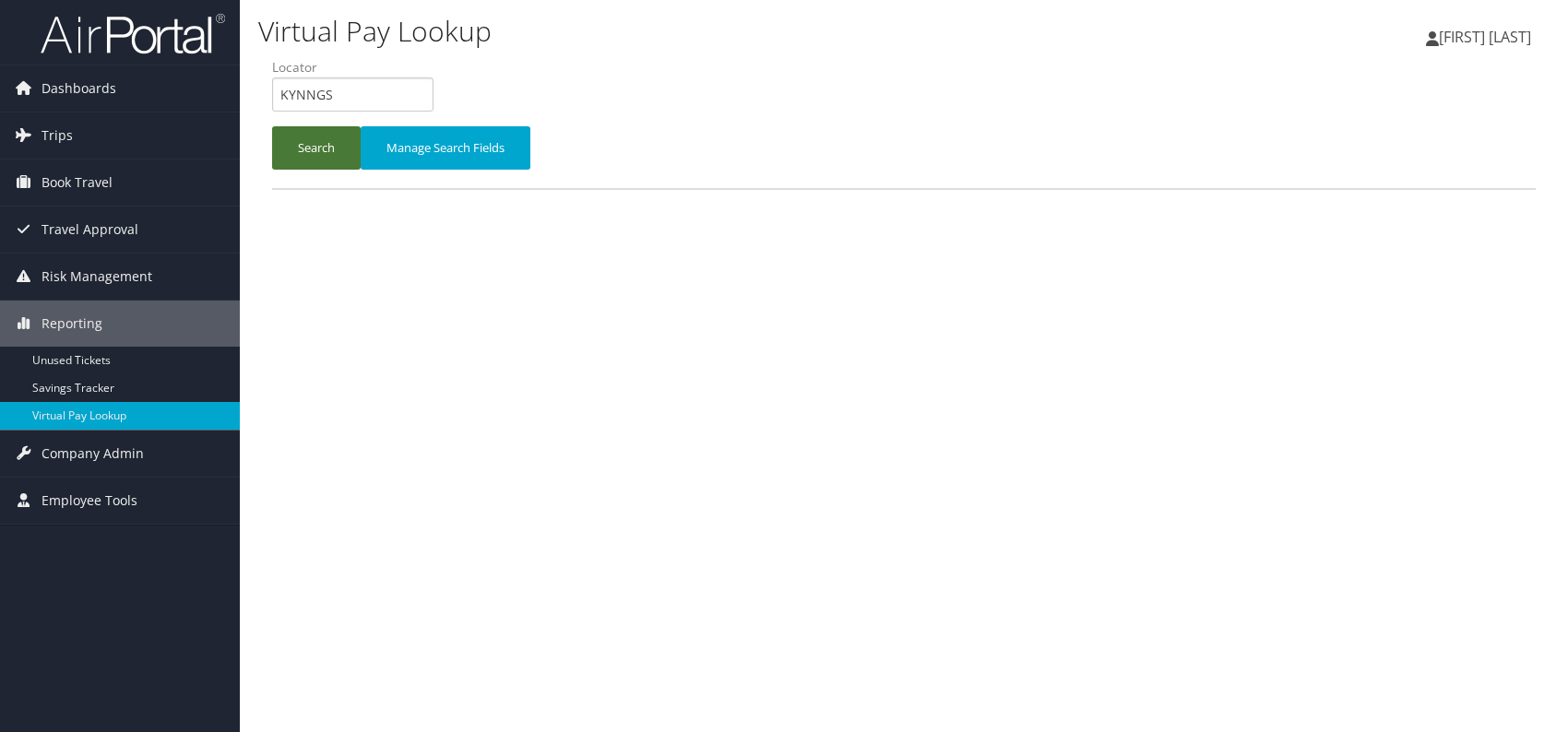 click on "Search" at bounding box center (316, 148) 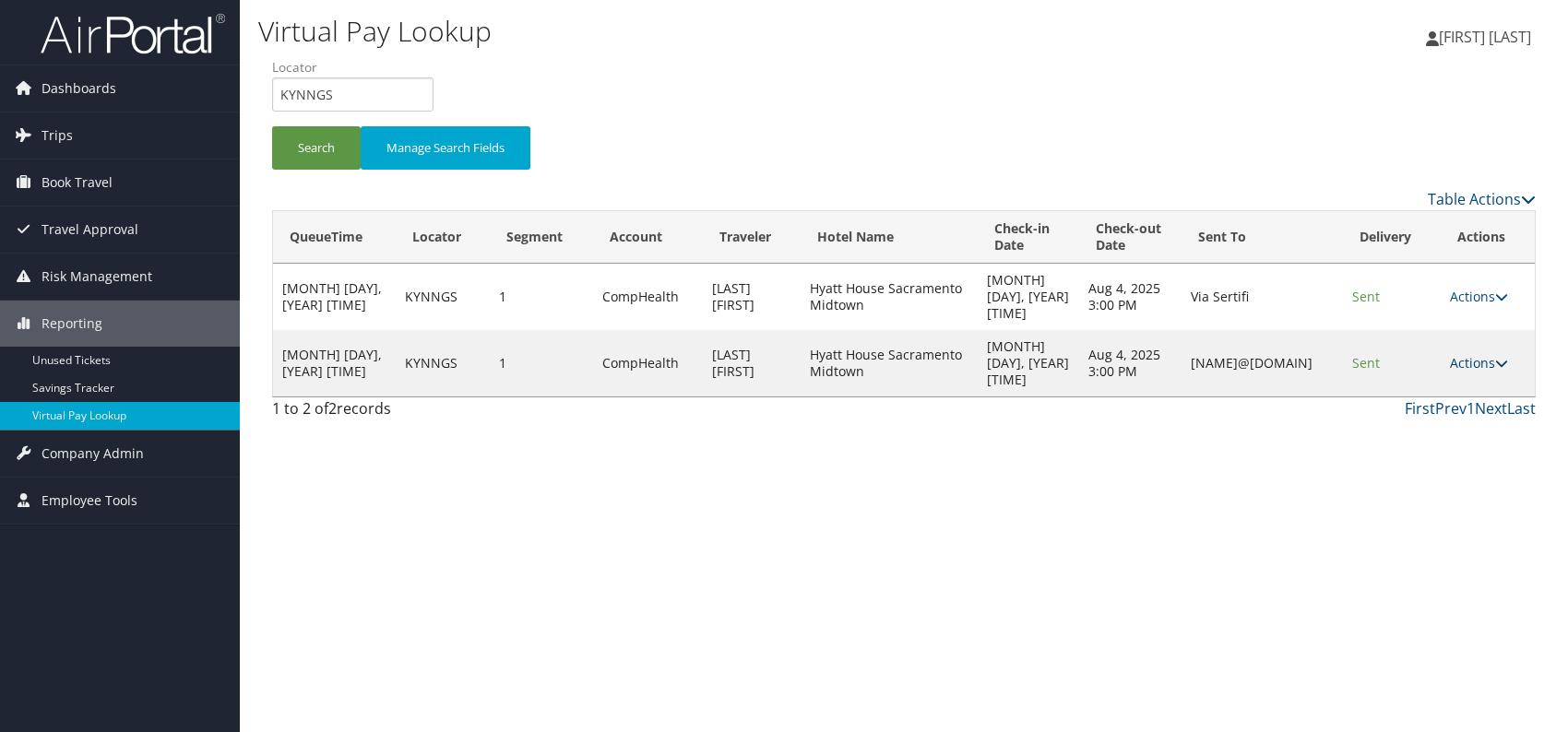 click on "Actions" at bounding box center (1479, 362) 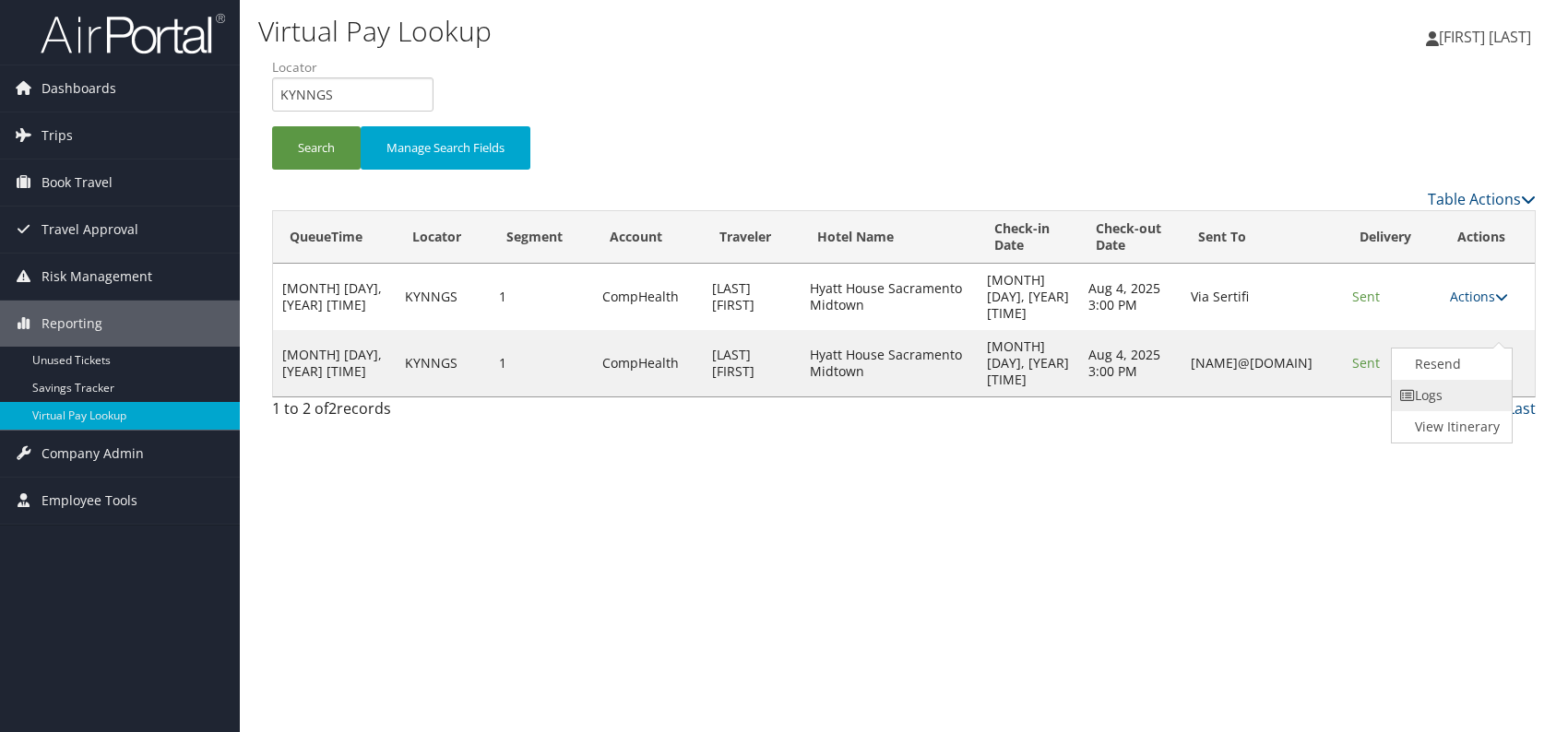 click on "Logs" at bounding box center (1450, 396) 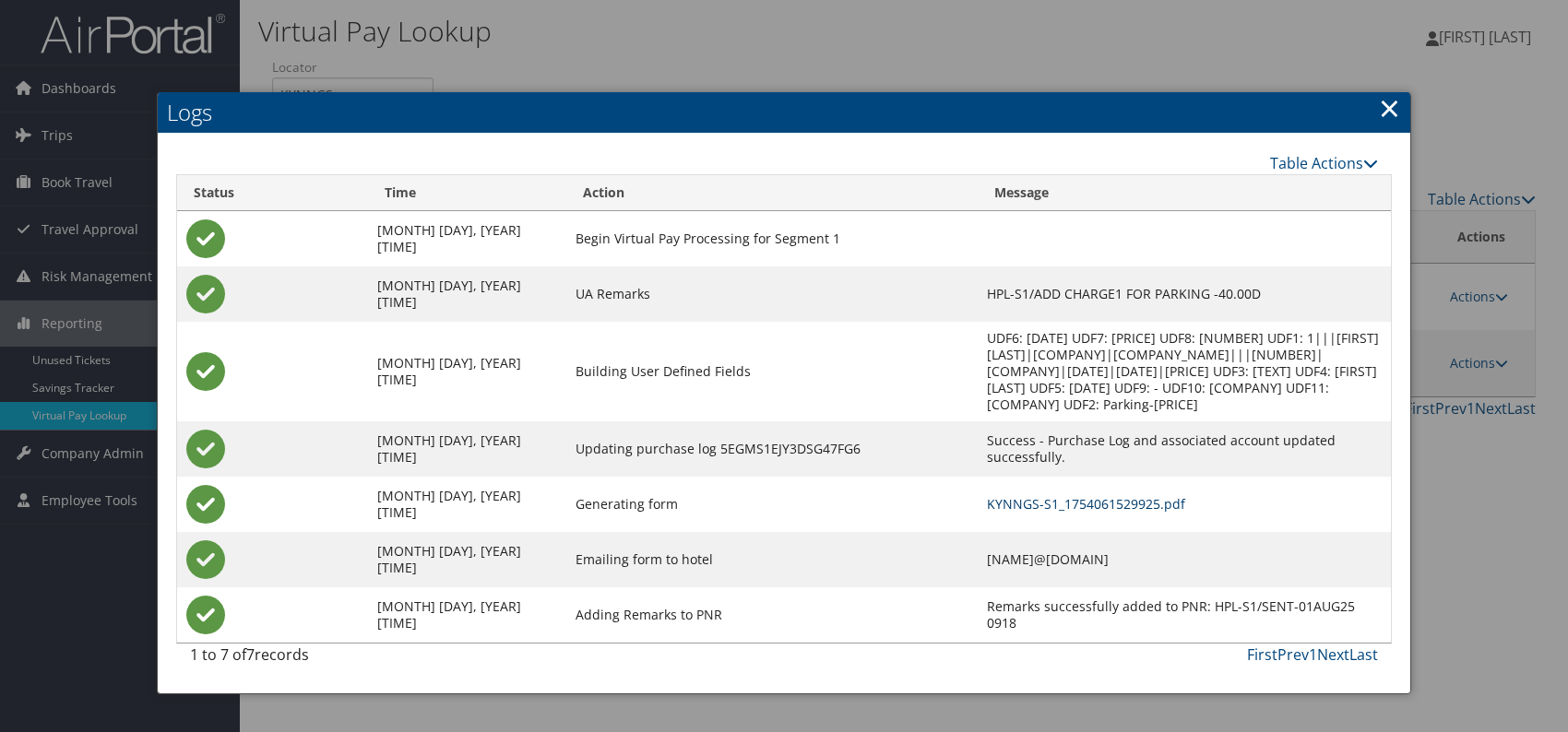 click on "KYNNGS-S1_1754061529925.pdf" at bounding box center (1086, 503) 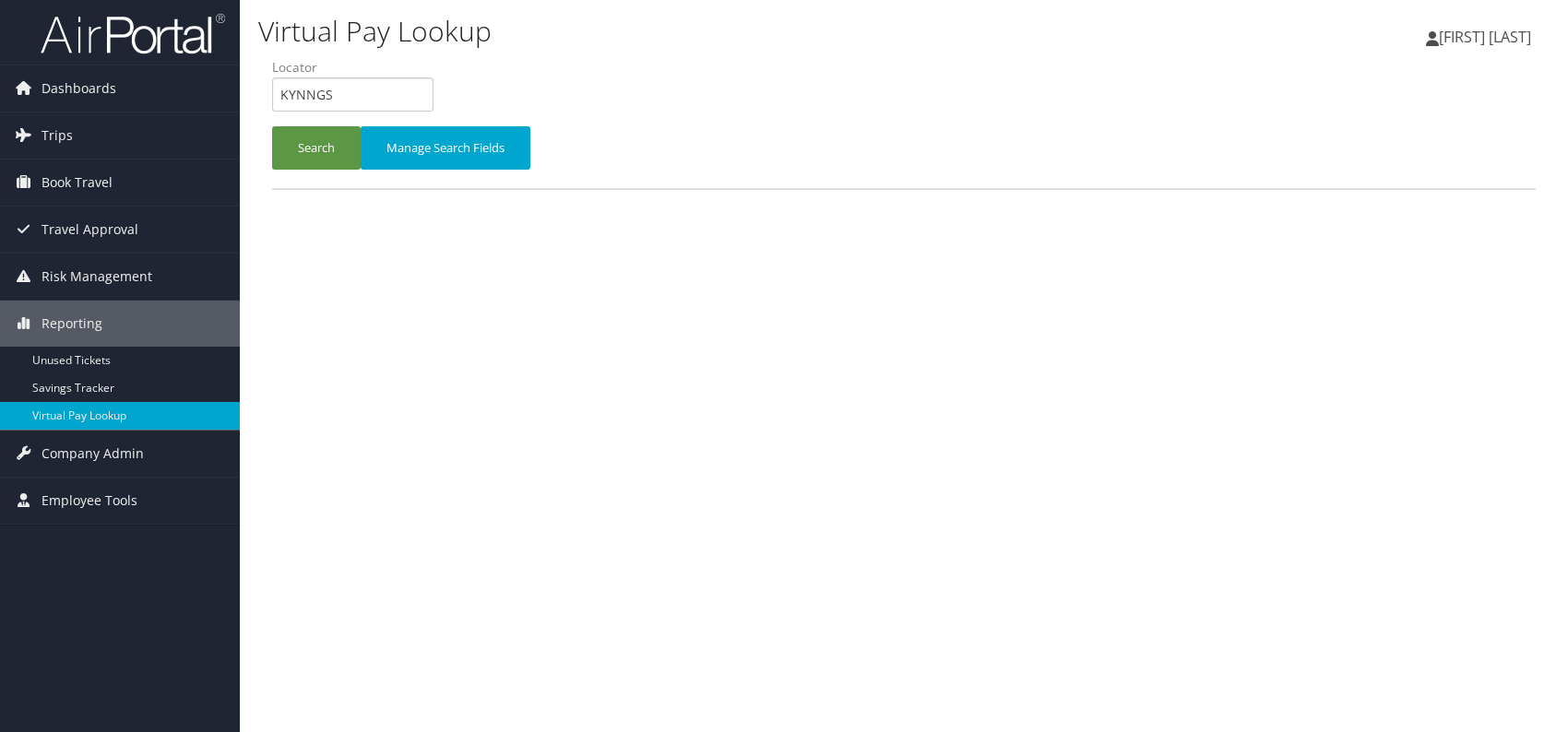 scroll, scrollTop: 0, scrollLeft: 0, axis: both 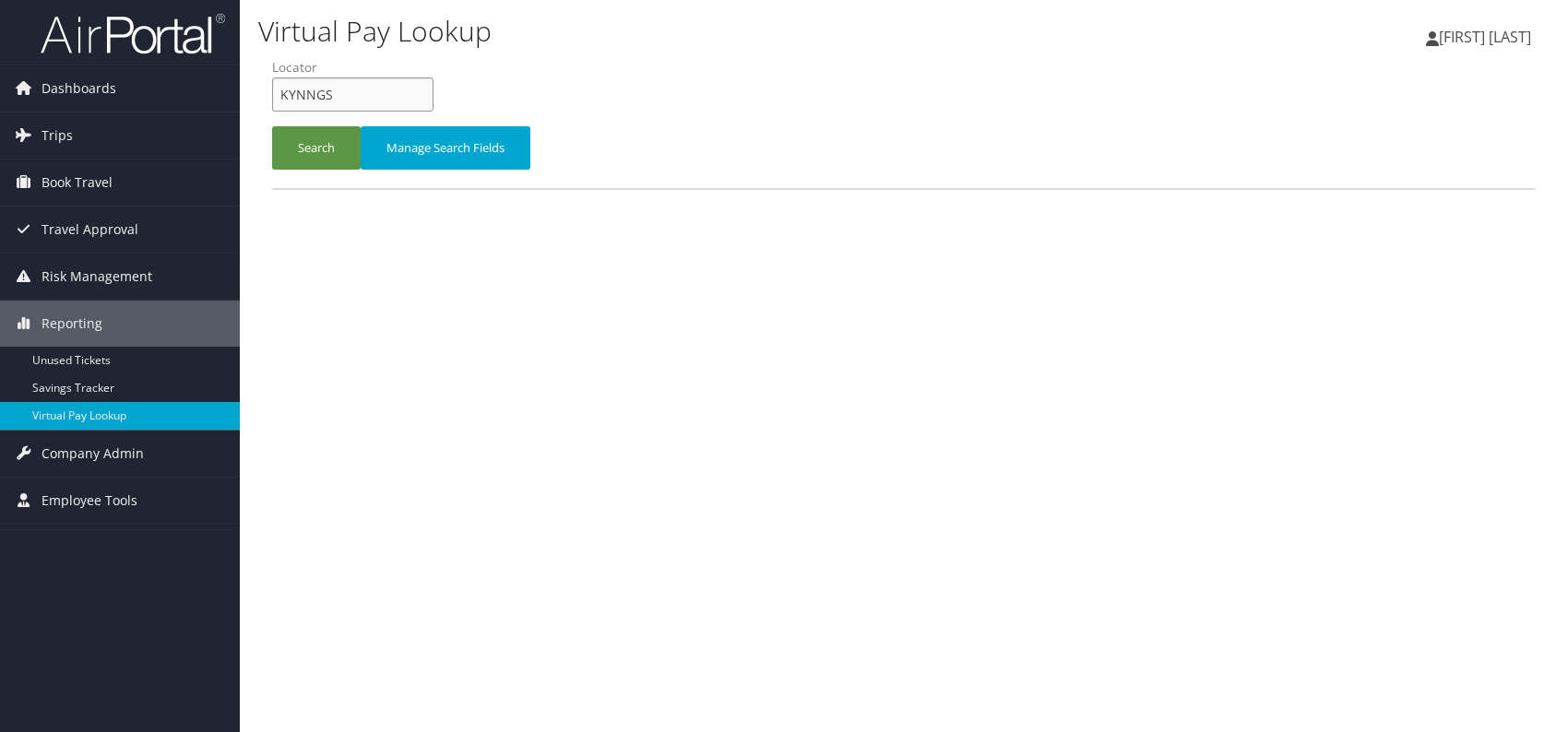 click on "QueueTime Locator [STATE] Segment Account Traveler Hotel Name Check-in Date Check-out Date Delivery Search Manage Search Fields" at bounding box center [904, 123] 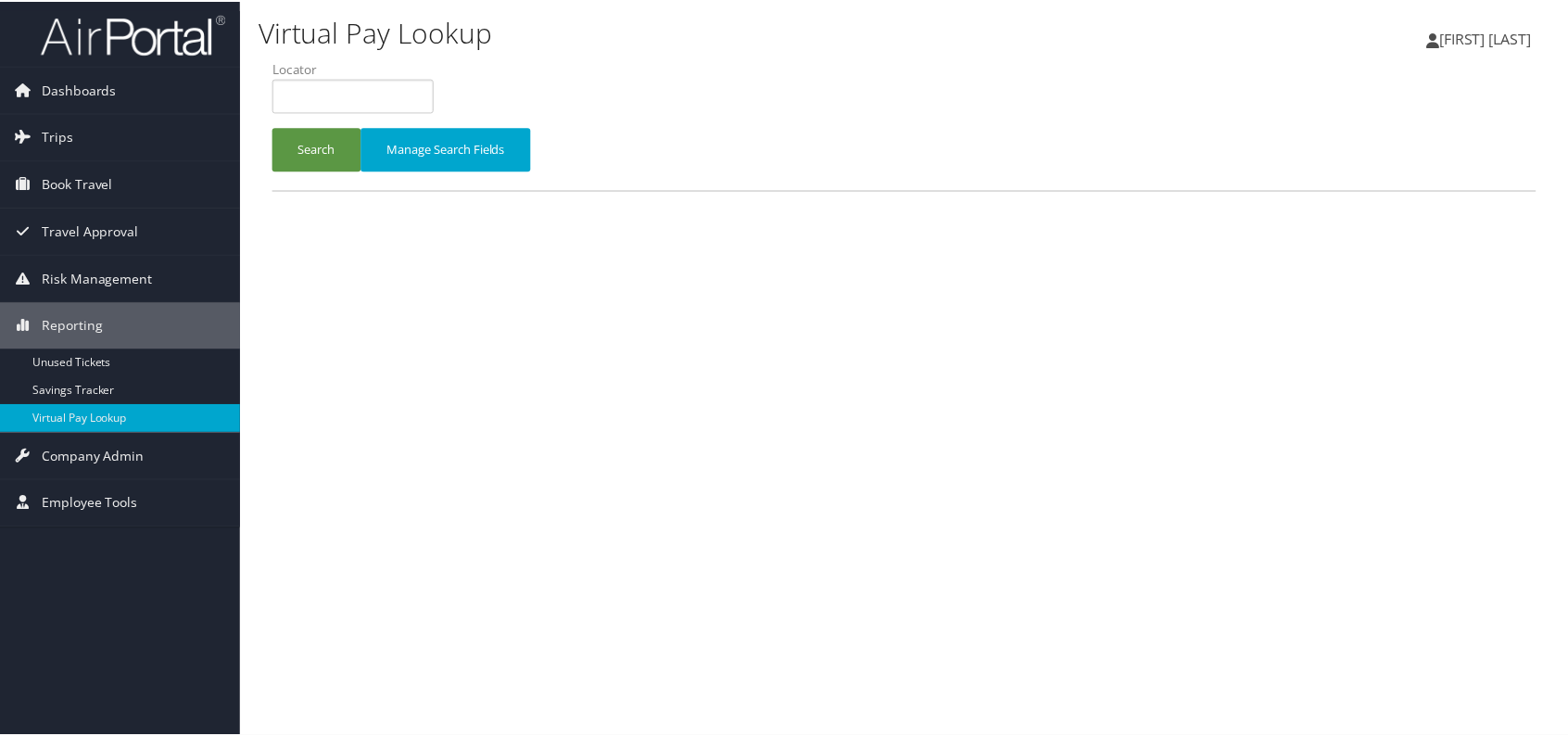 scroll, scrollTop: 0, scrollLeft: 0, axis: both 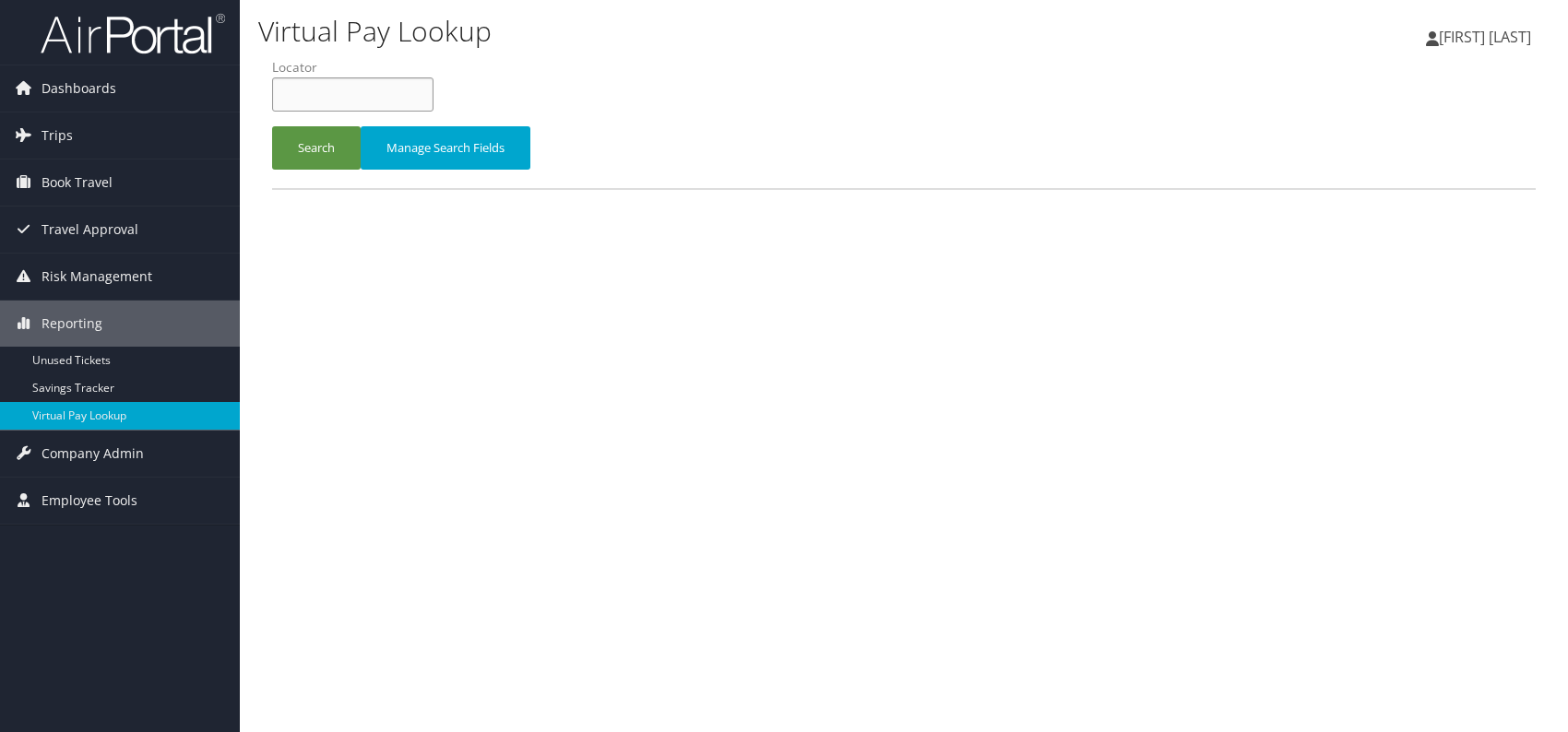 paste on "HVRMAS" 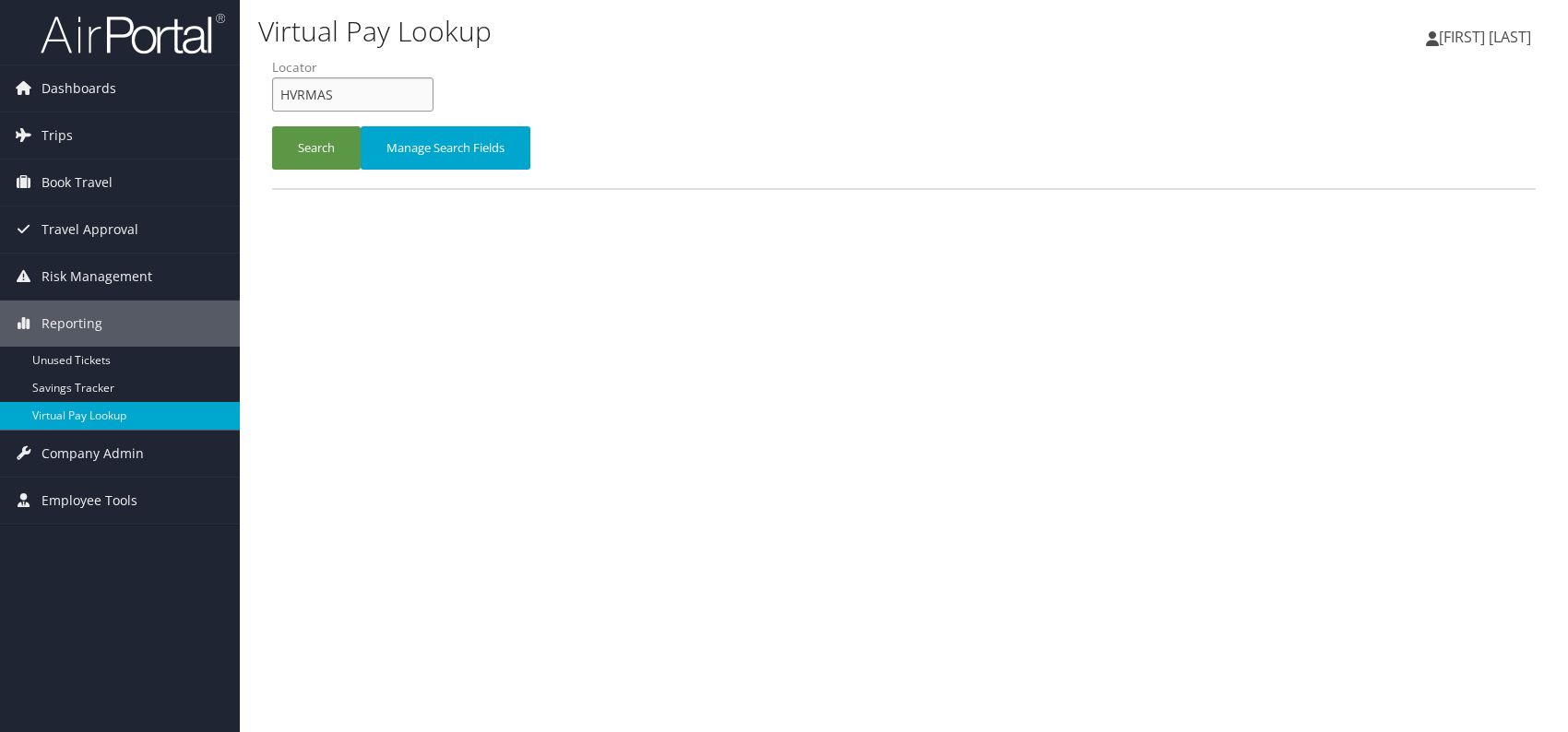 click on "HVRMAS" at bounding box center [352, 94] 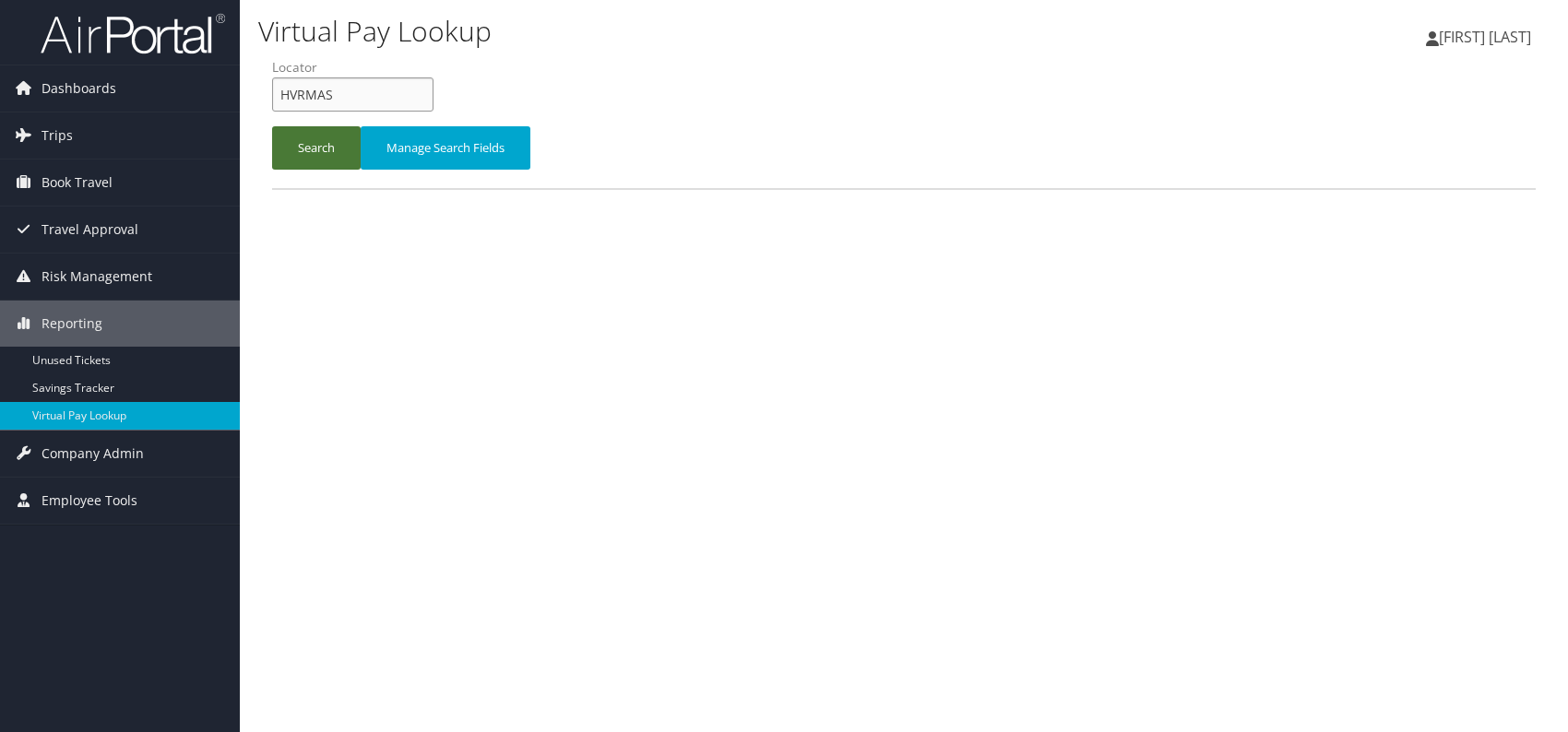 type on "HVRMAS" 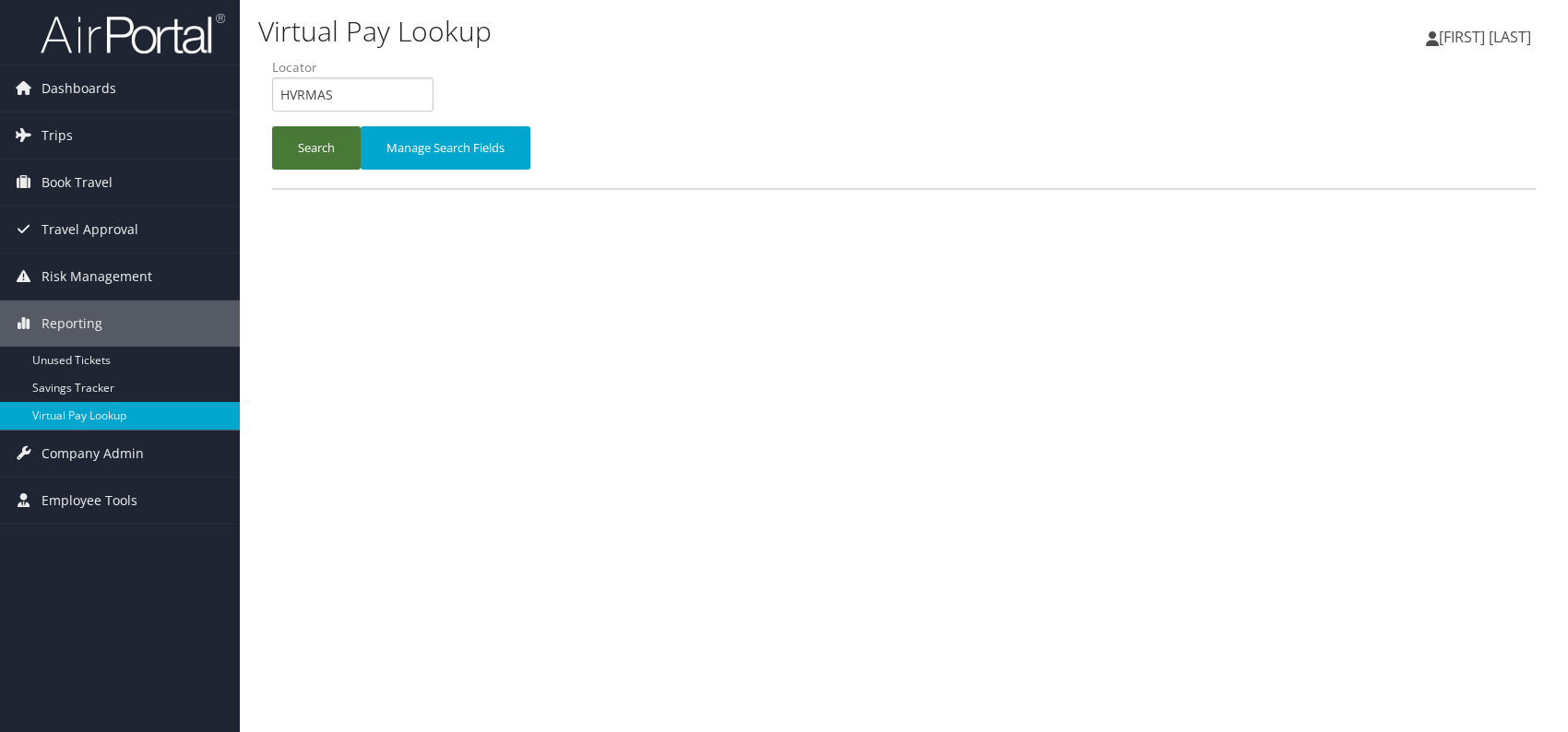 click on "Search" at bounding box center (316, 148) 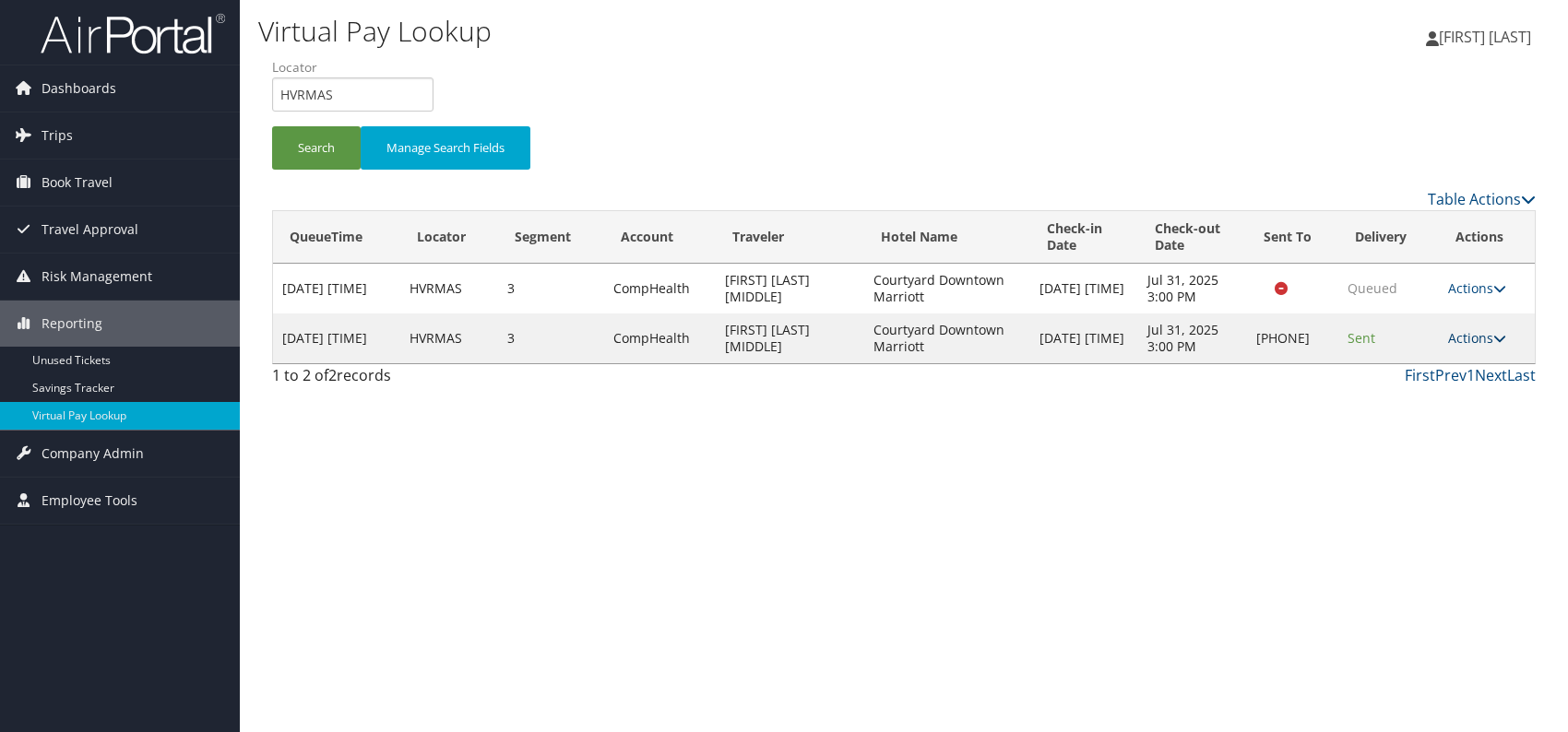 click on "Actions" at bounding box center (1477, 337) 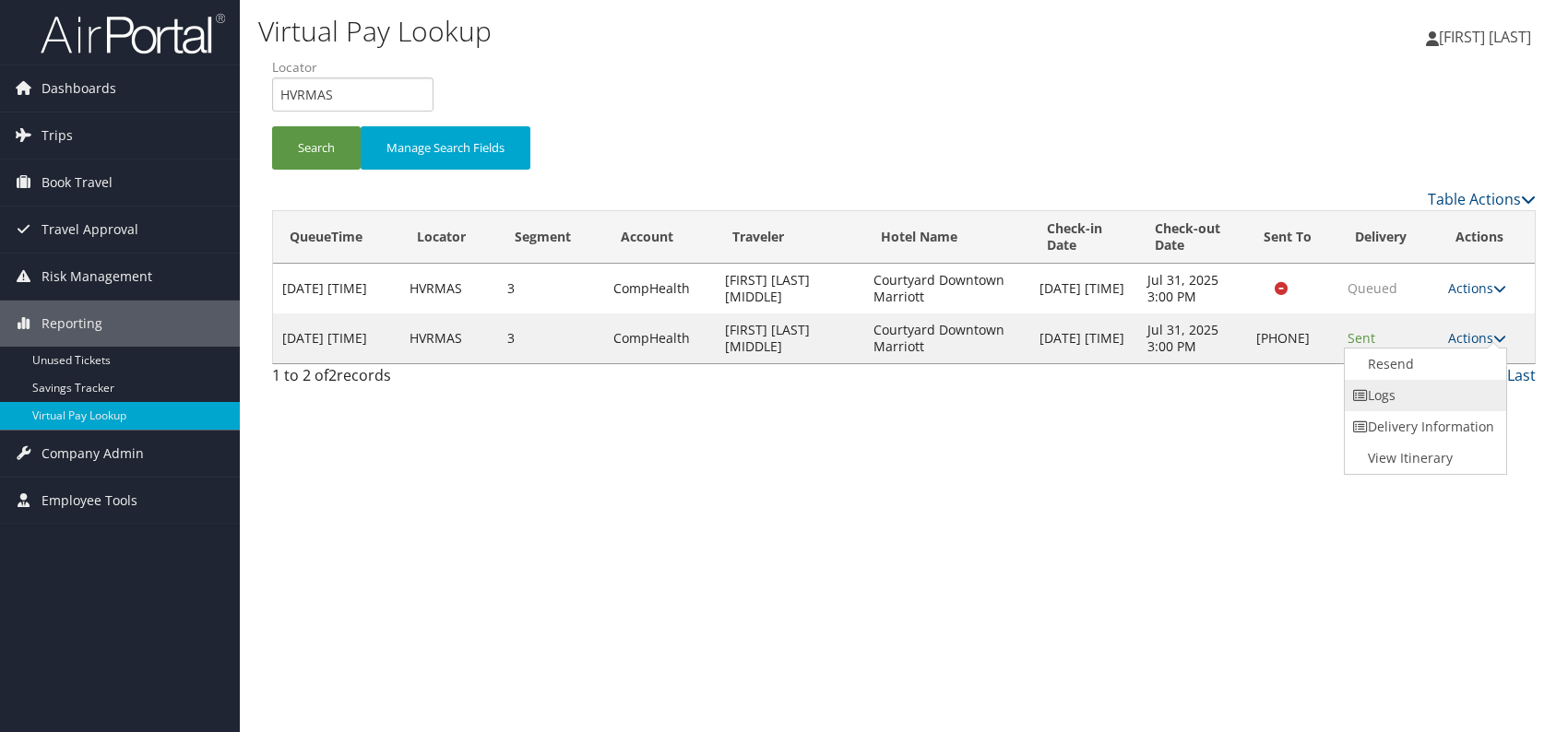 click on "Logs" at bounding box center [1423, 396] 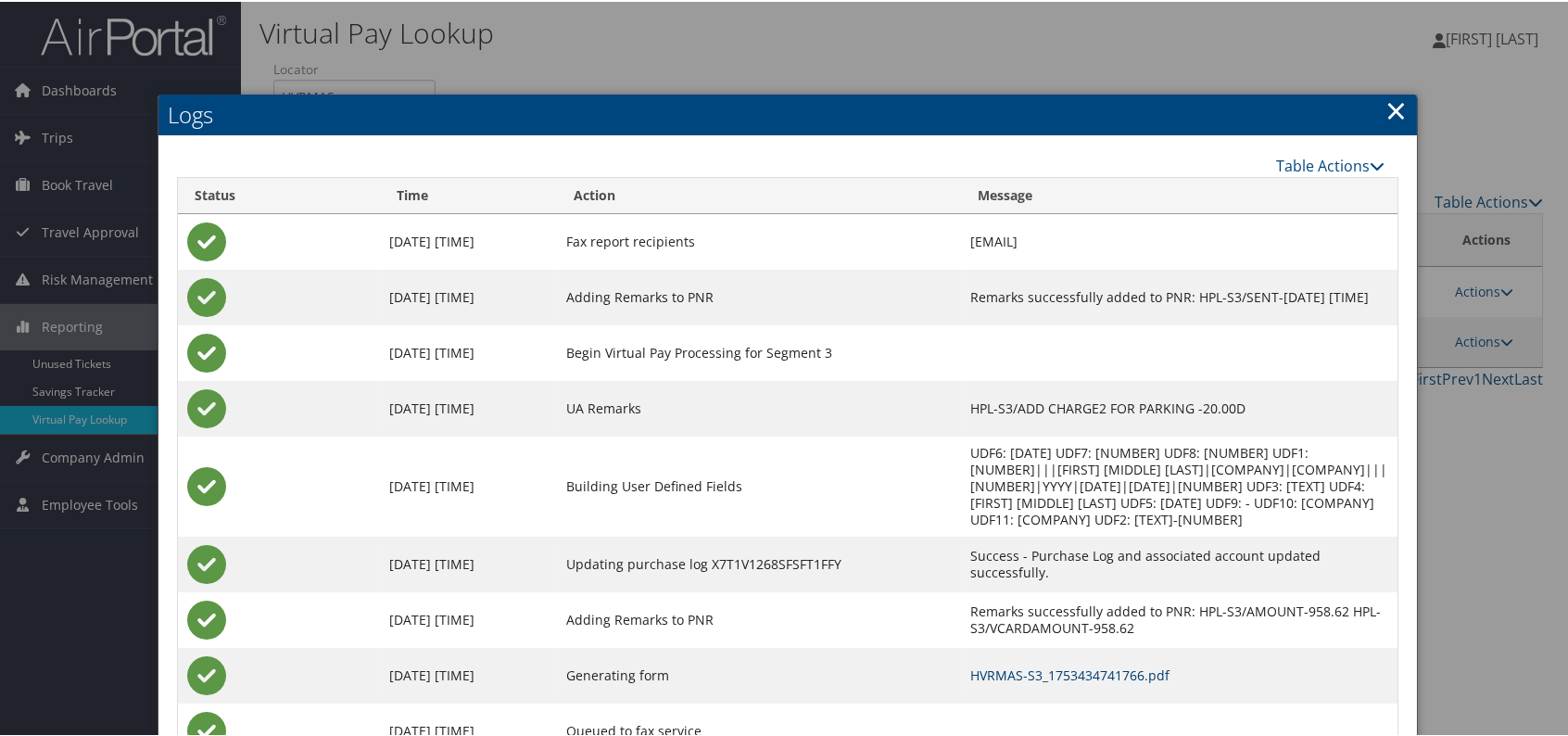 click on "HVRMAS-S3_1753434741766.pdf" at bounding box center [1069, 673] 